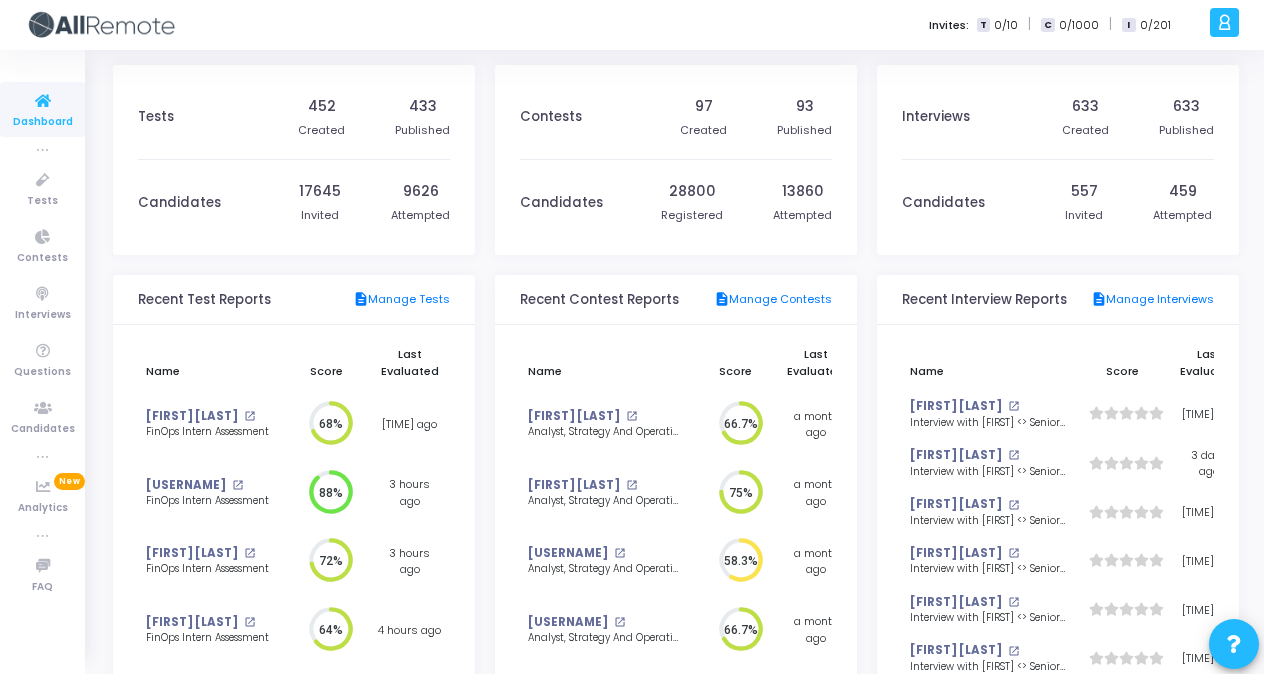 scroll, scrollTop: 0, scrollLeft: 0, axis: both 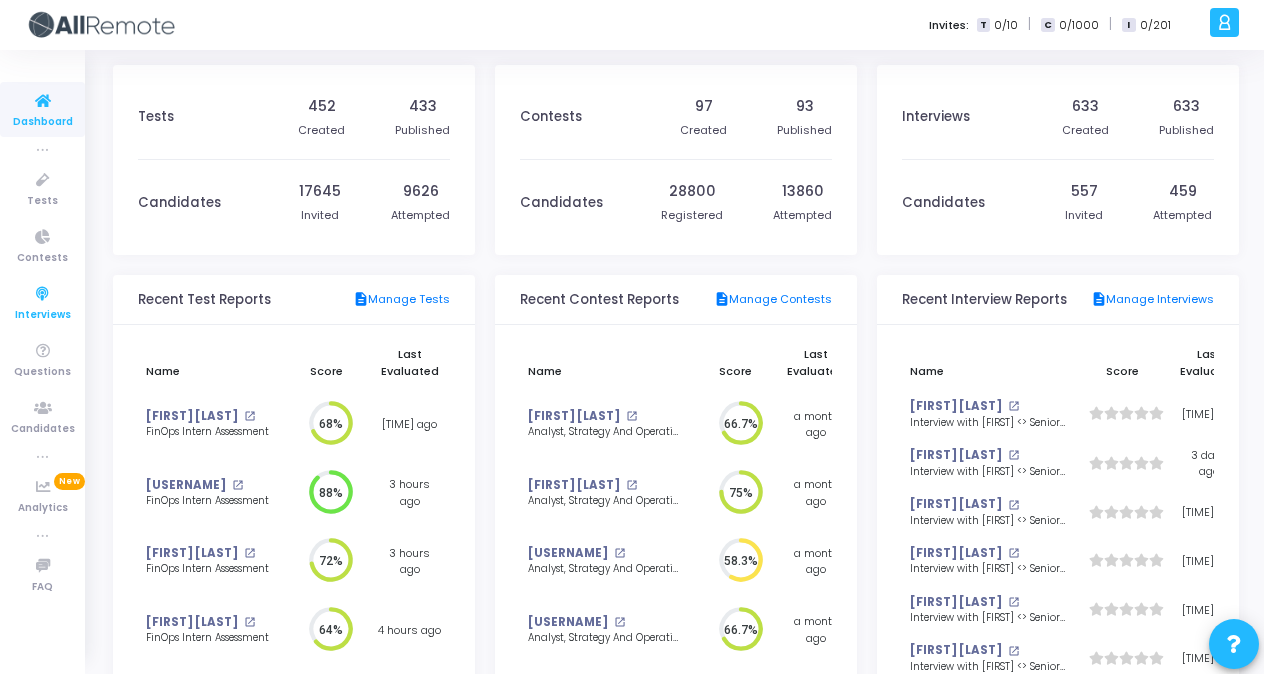 click on "Interviews" at bounding box center [42, 302] 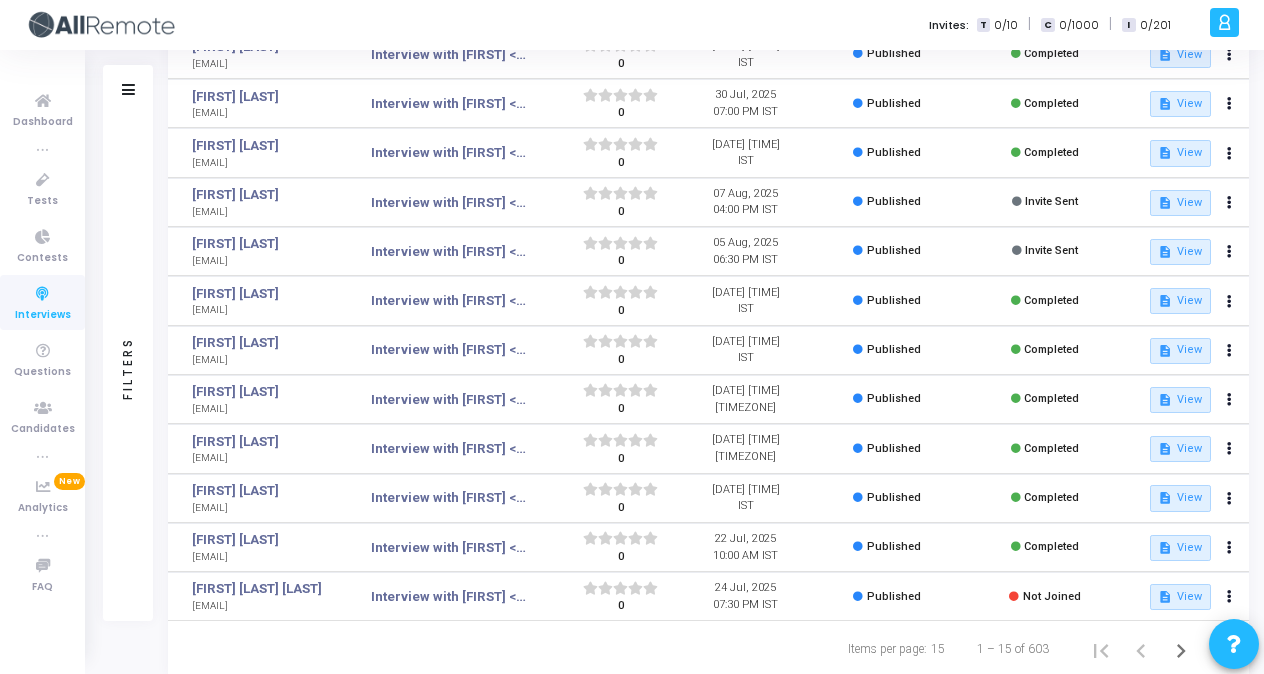 scroll, scrollTop: 334, scrollLeft: 0, axis: vertical 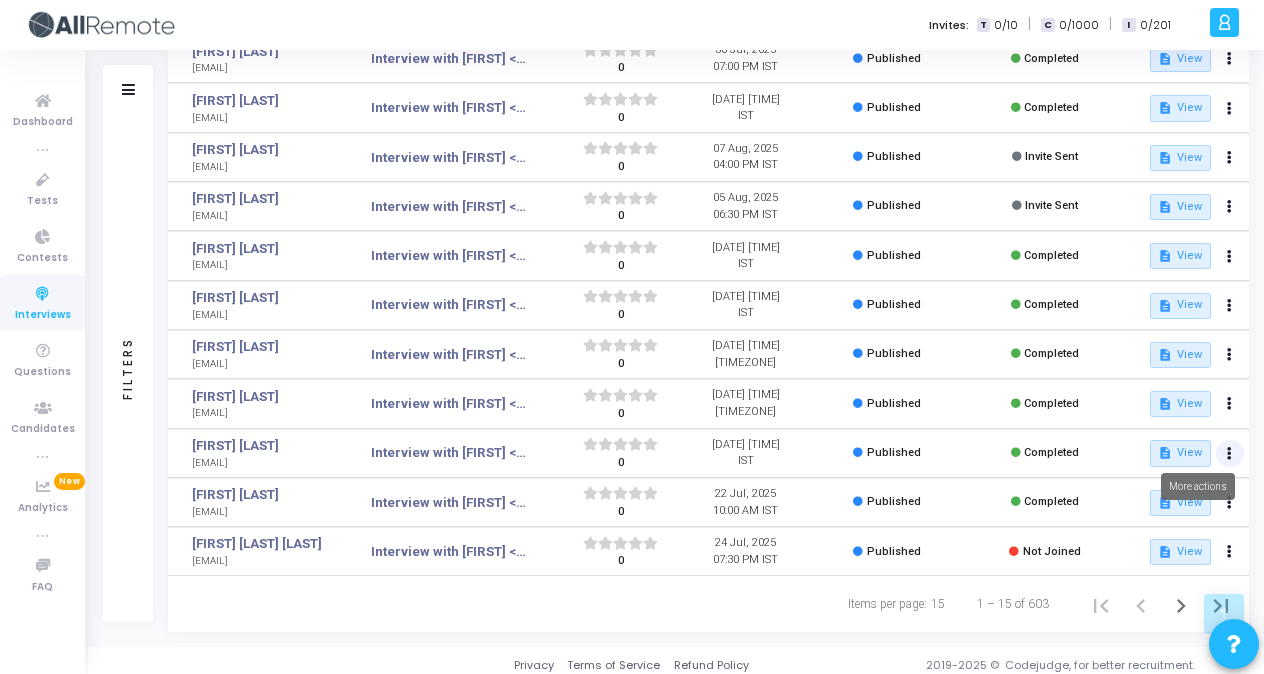 click 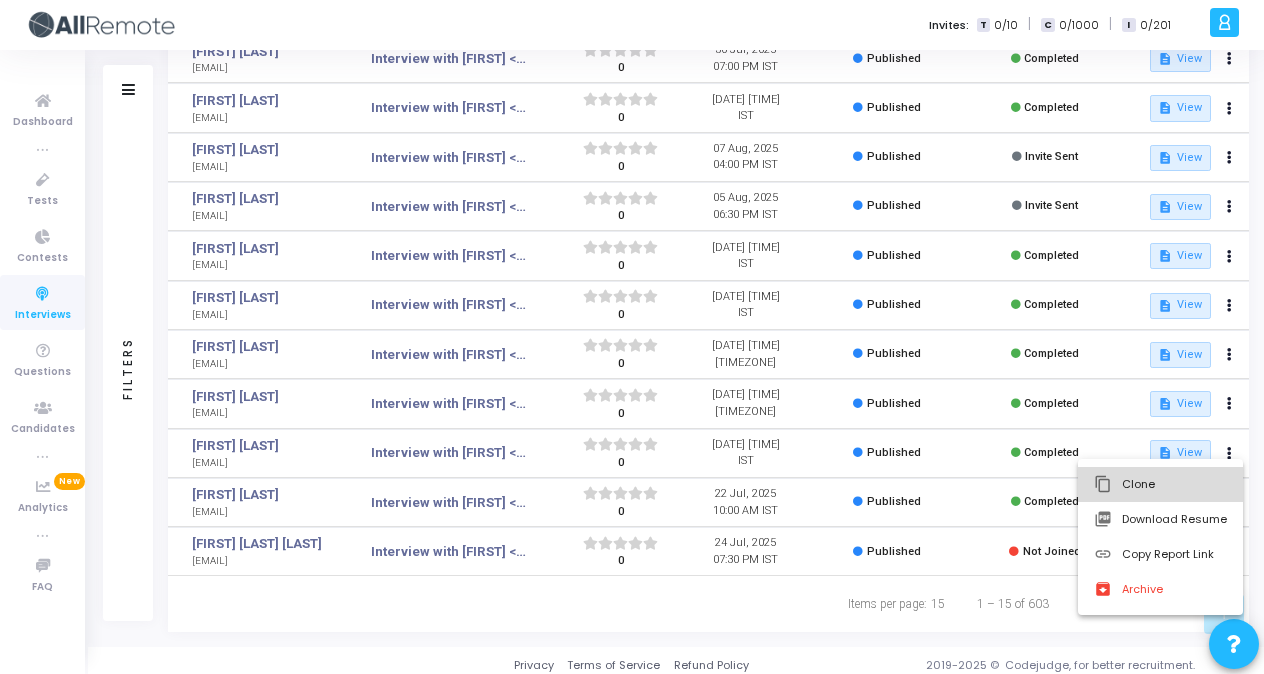 click on "content_copy  Clone" at bounding box center [1160, 484] 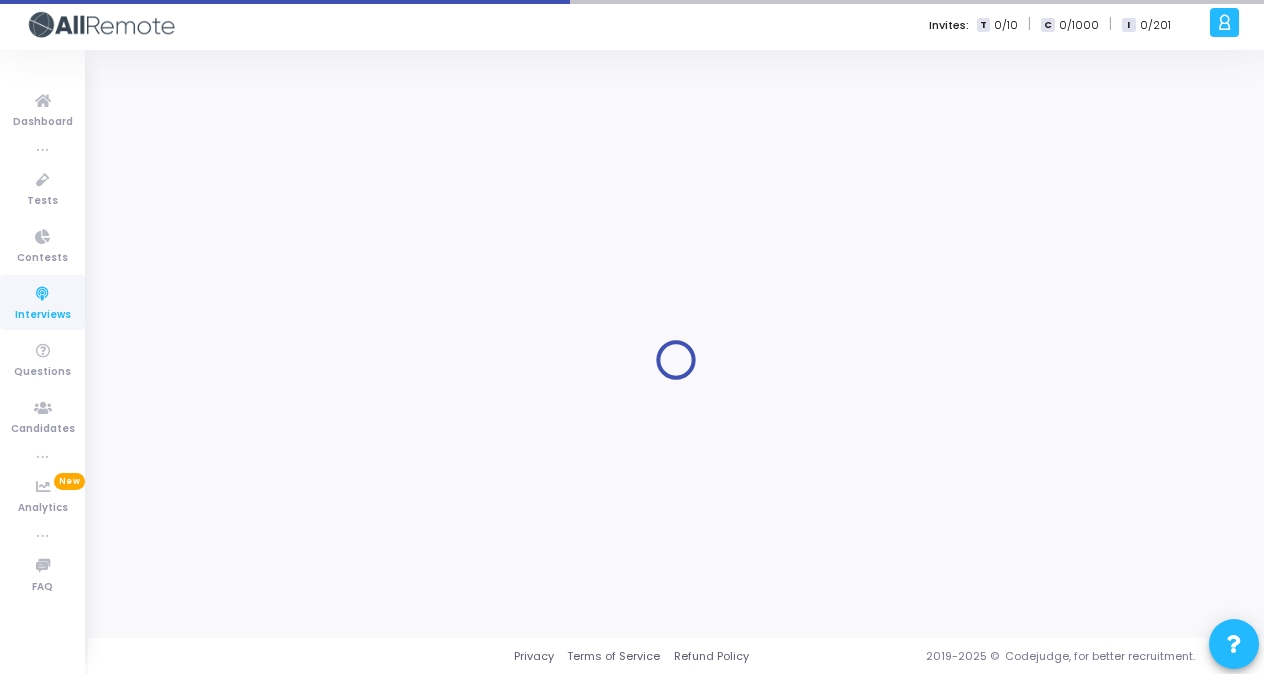 scroll, scrollTop: 0, scrollLeft: 0, axis: both 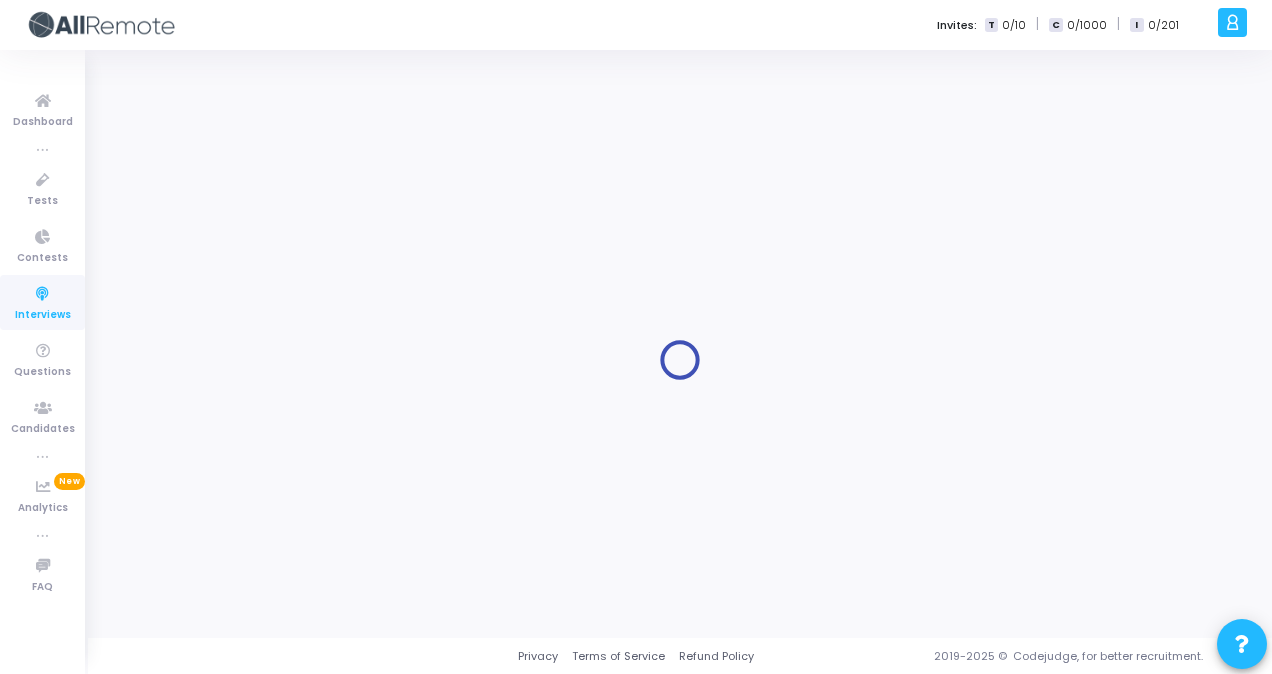 type on "Interview with [FIRST] <> Senior SDET/SDET, Round 1" 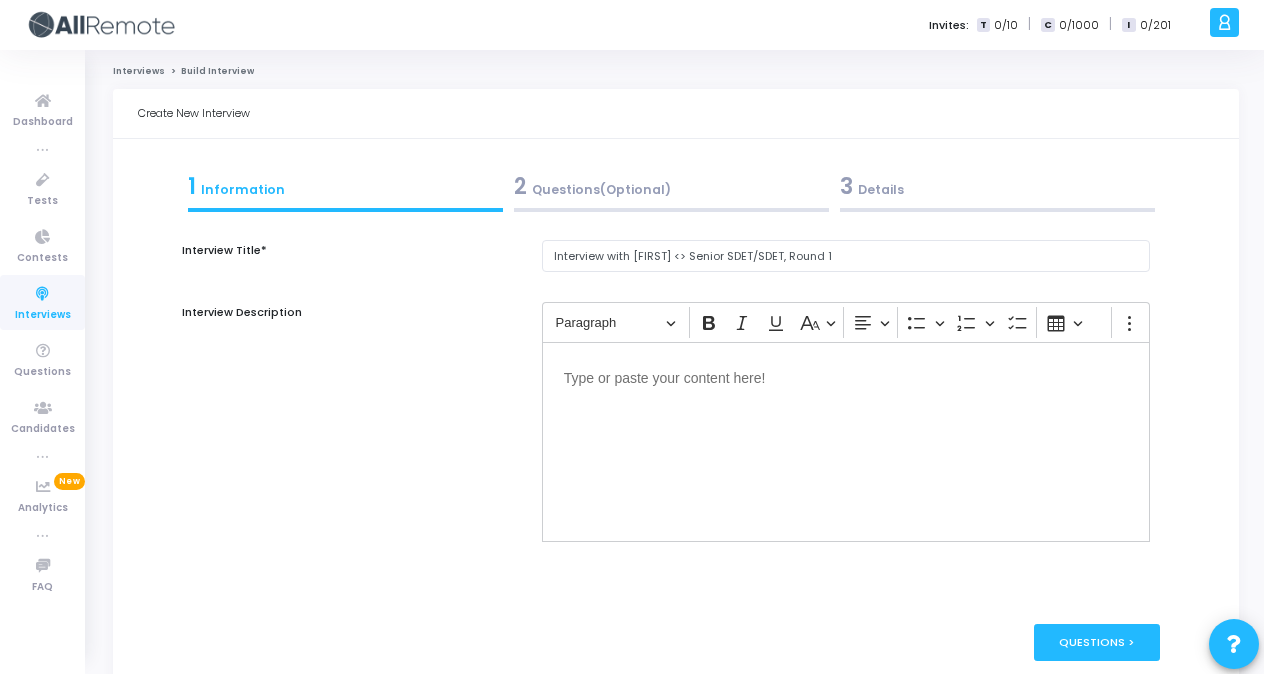 click on "3  Details" at bounding box center (997, 186) 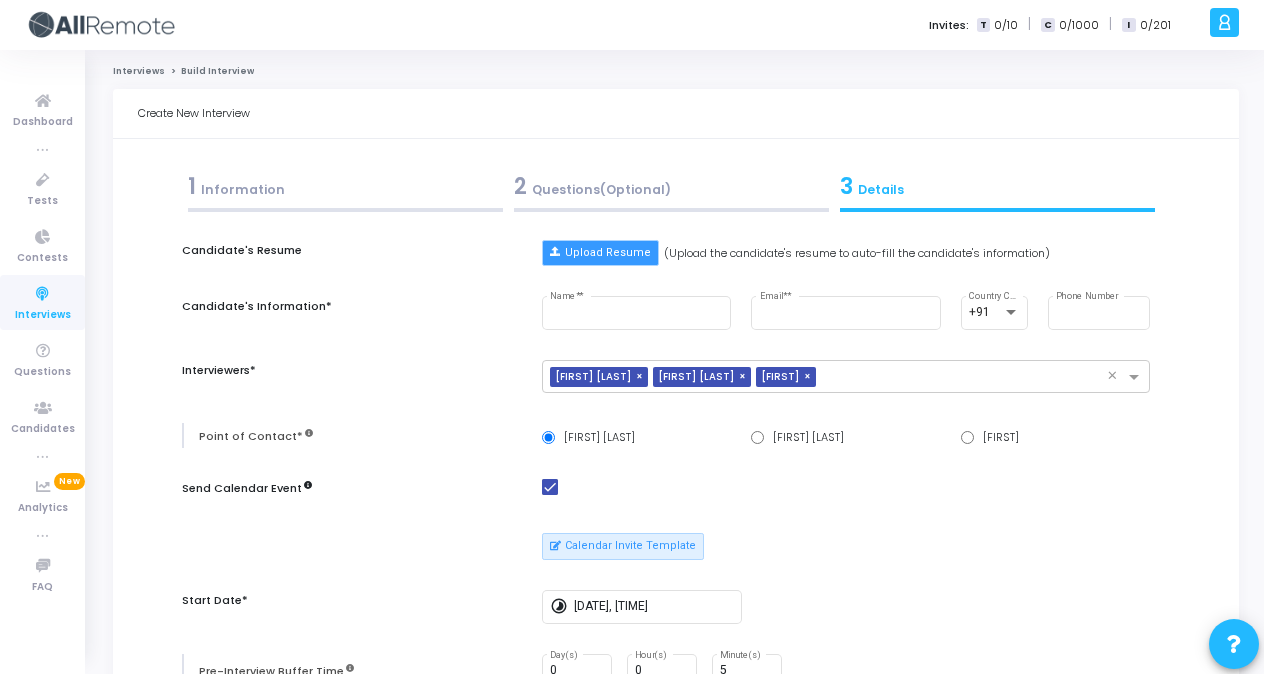 click on "Upload Resume" at bounding box center [600, 253] 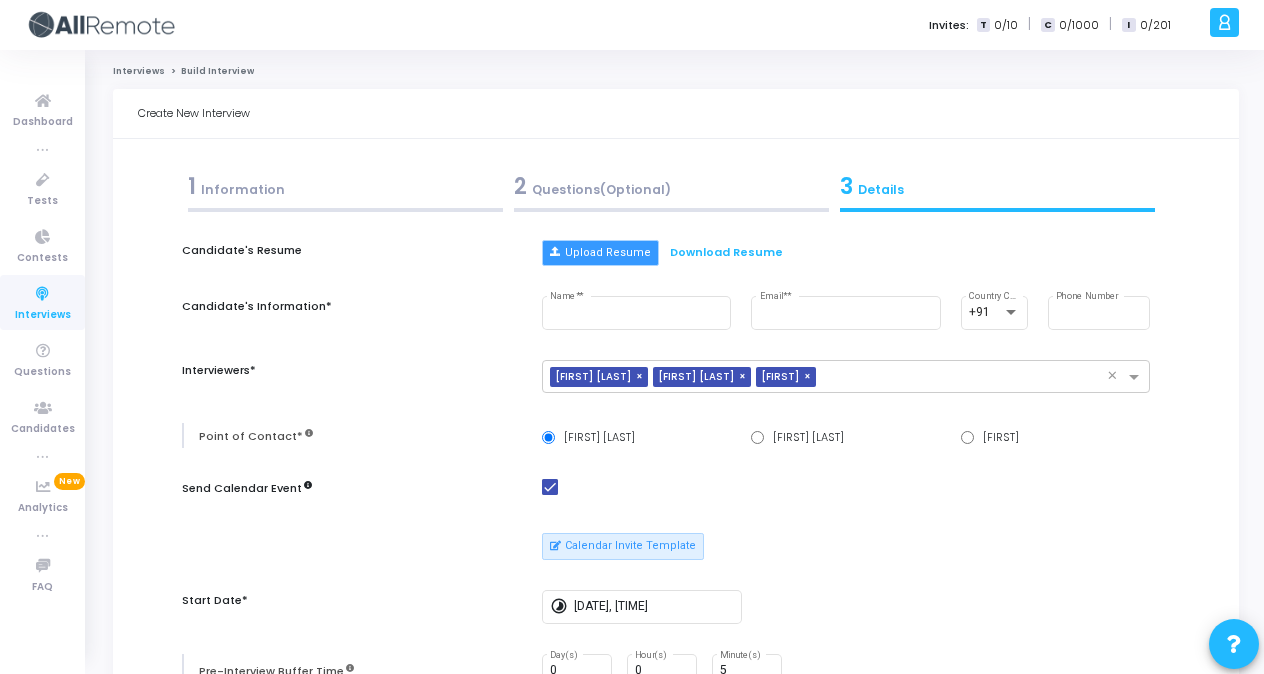 click on "Upload Resume" at bounding box center [600, 253] 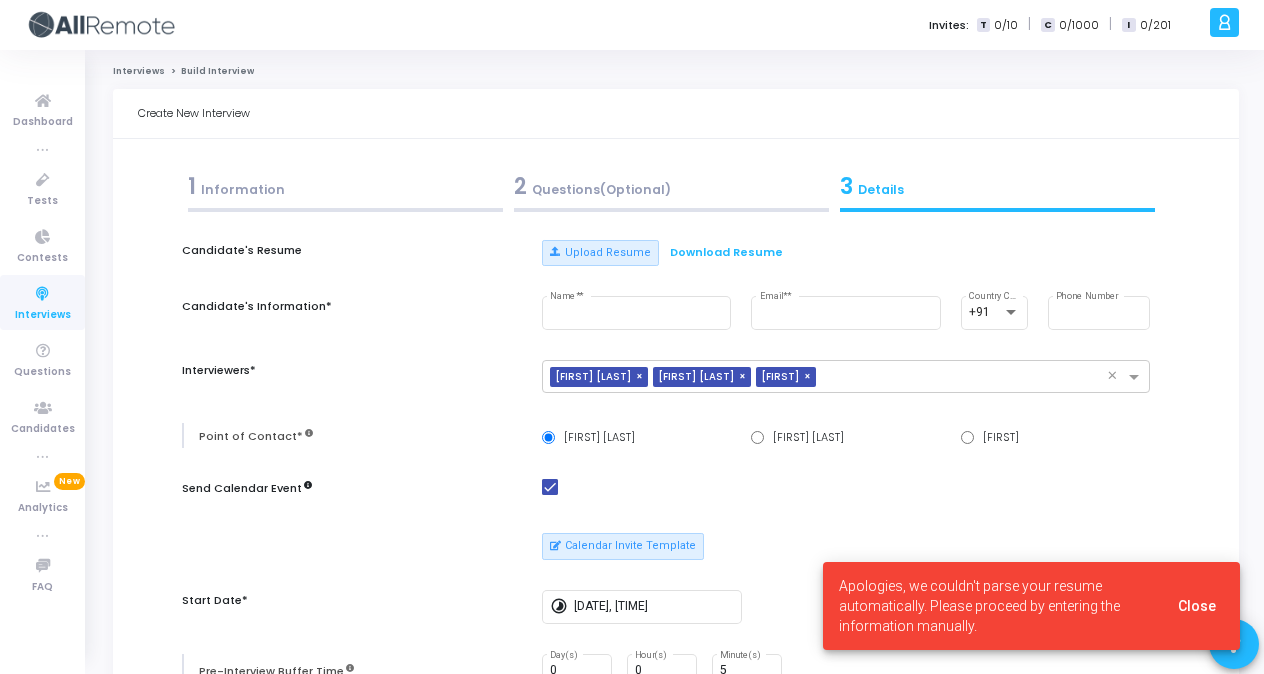 click at bounding box center [846, 486] 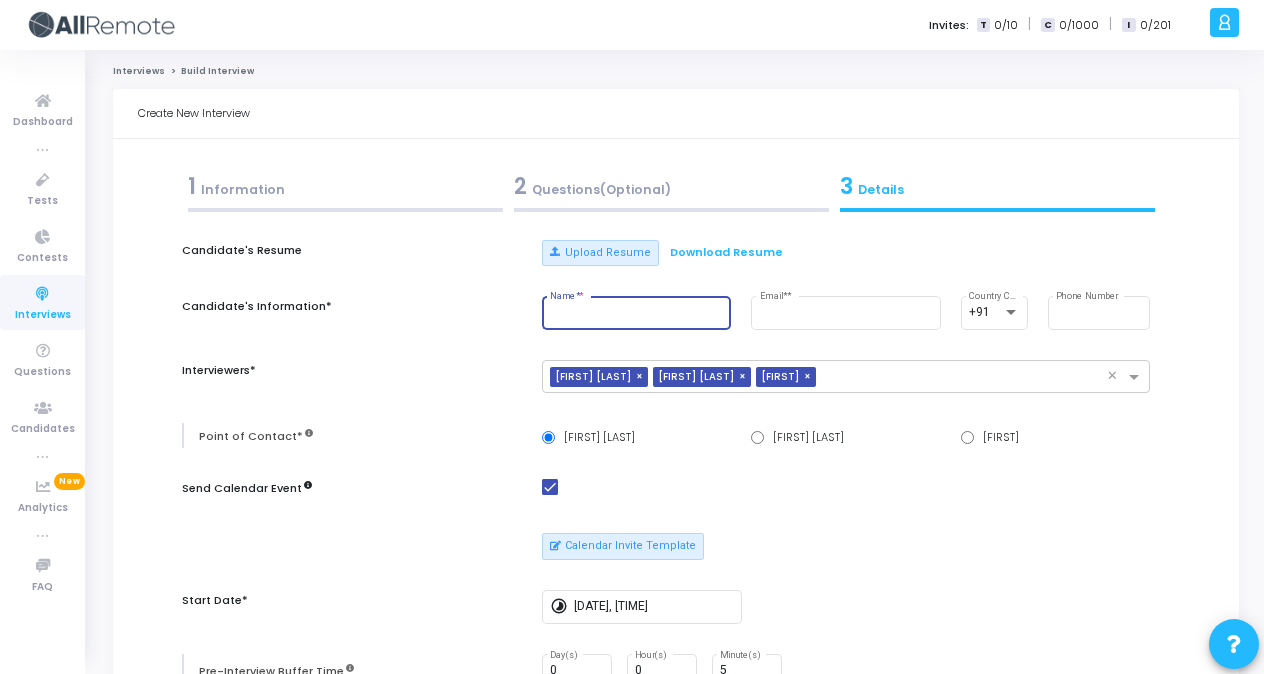 click on "Name*  *" at bounding box center (636, 313) 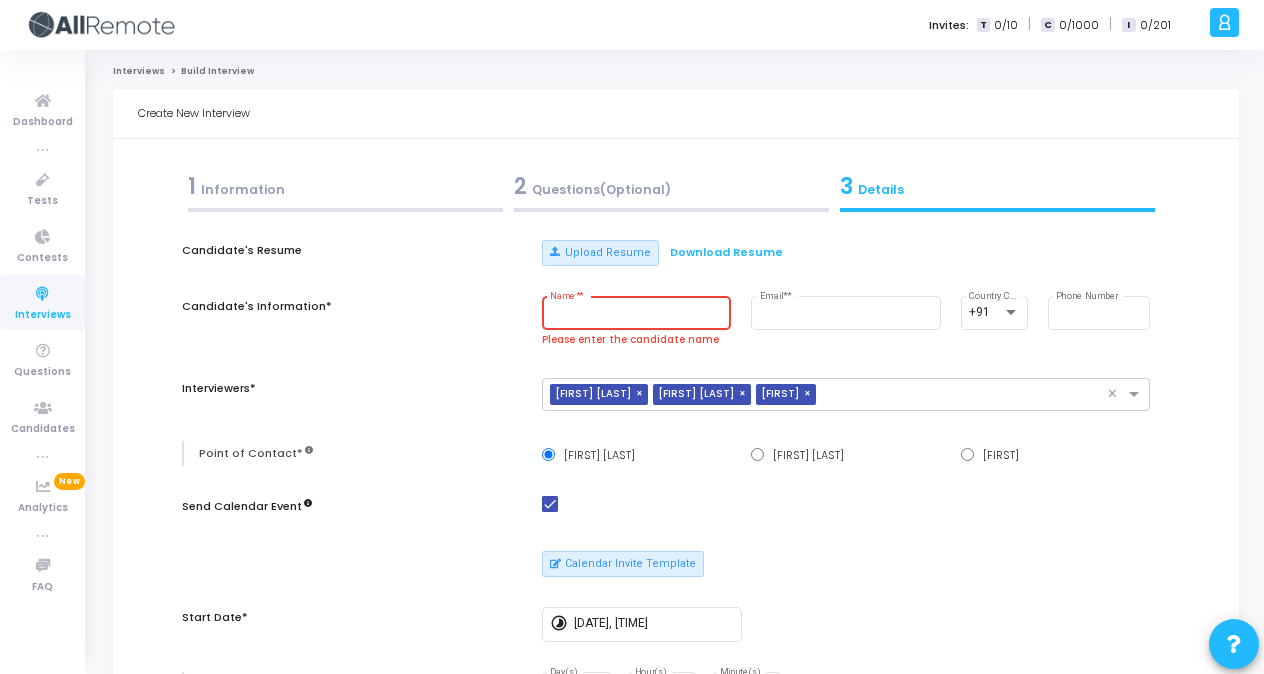 paste on "[FIRST]" 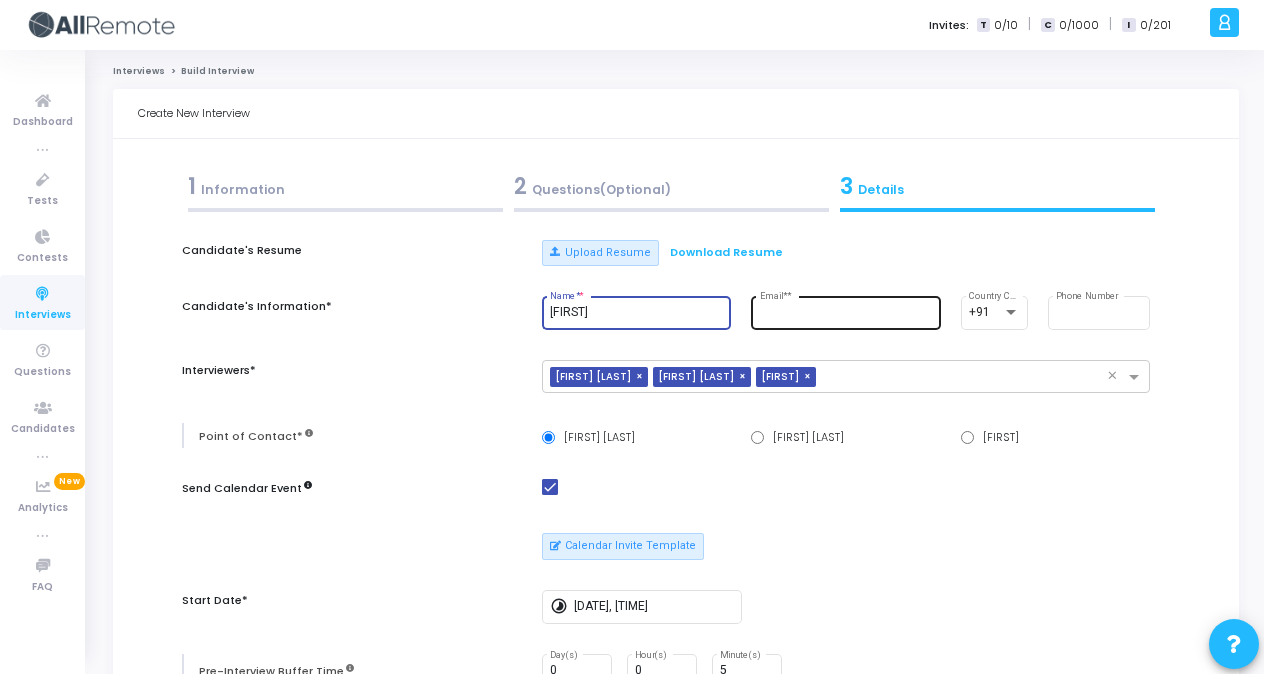 type on "[FIRST]" 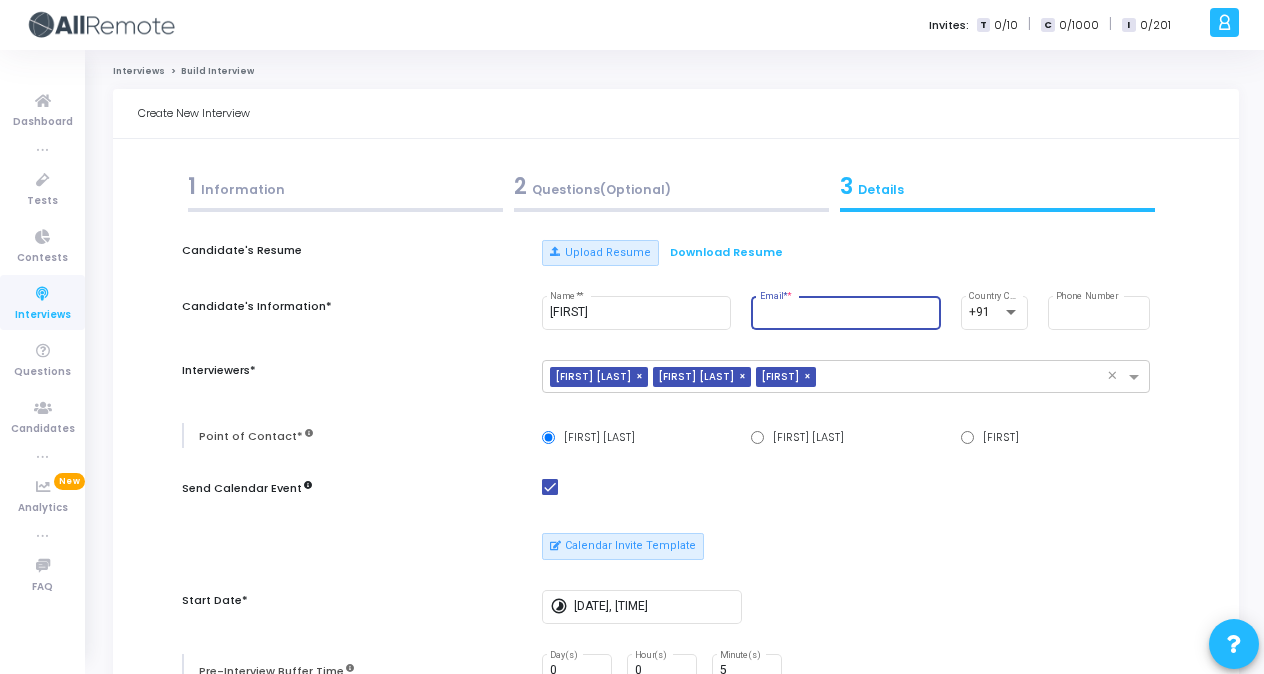 click on "Email*  *" at bounding box center [846, 313] 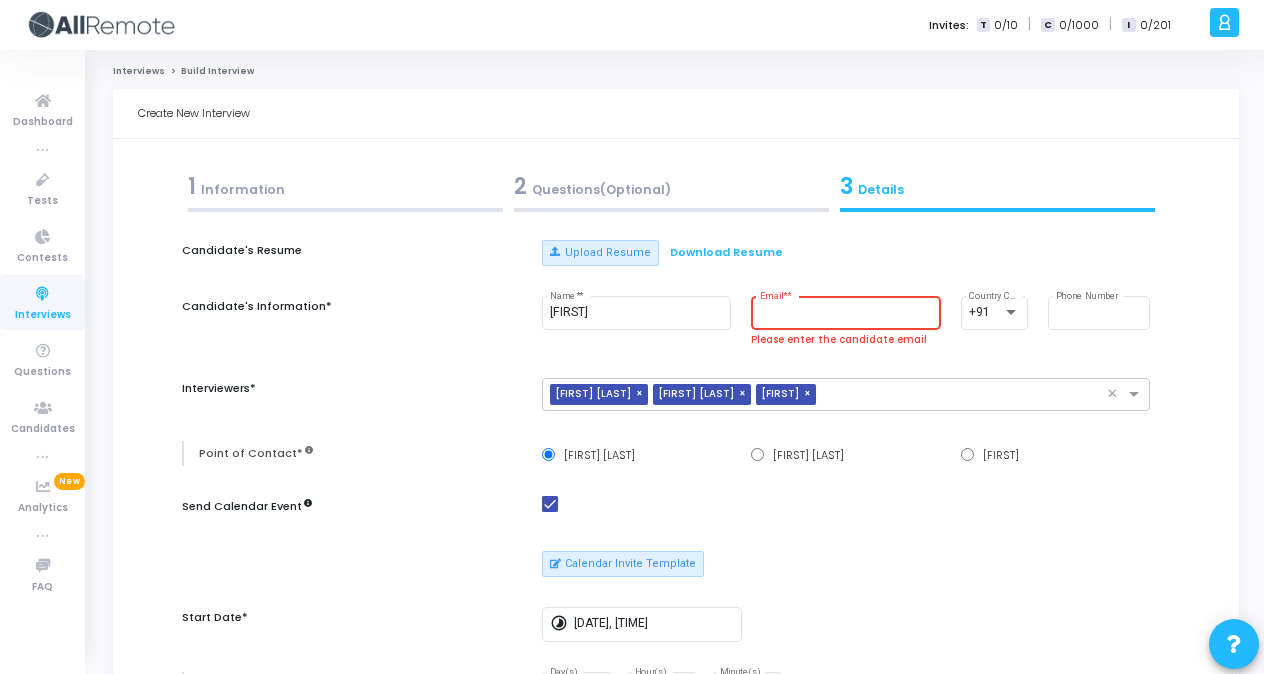 click on "Candidate's Resume   Upload Resume   Download Resume  Candidate's Information*  [FIRST] Name*  * [EMAIL] Email*  * +91 Country Code [PHONE] Phone Number  Interviewers*  ×  [FIRST] [LAST]  ×  [FIRST] [LAST]  ×  [FIRST]  ×  Point of Contact*   [FIRST] [LAST]   [FIRST] [LAST]   [FIRST]   Send Calendar Event     Calendar Invite Template   Start Date*  timelapse [DATE], [TIME]  Pre-Interview Buffer Time  0 Day(s) 0 Hour(s) 5 Minute(s)  Duration*  0 Day(s) 1 Hour(s) 0 Minute(s)    Disable Duration   Scoring Metrics    Add your own metric   Interview Email Template   Total Years of Experience*  × 2-5 years ×  Client Name*  × Skuad ×  Tech Stack*  × QA ×  Enable Chat     Enable Webcam     Is Mandatory     Enable Recording     Is Mandatory     Enable integrity signals for interviewers     Enable advanced auto-completion     This is a premium feature. To enable this feature for your account, contact support@example.com" at bounding box center (676, 863) 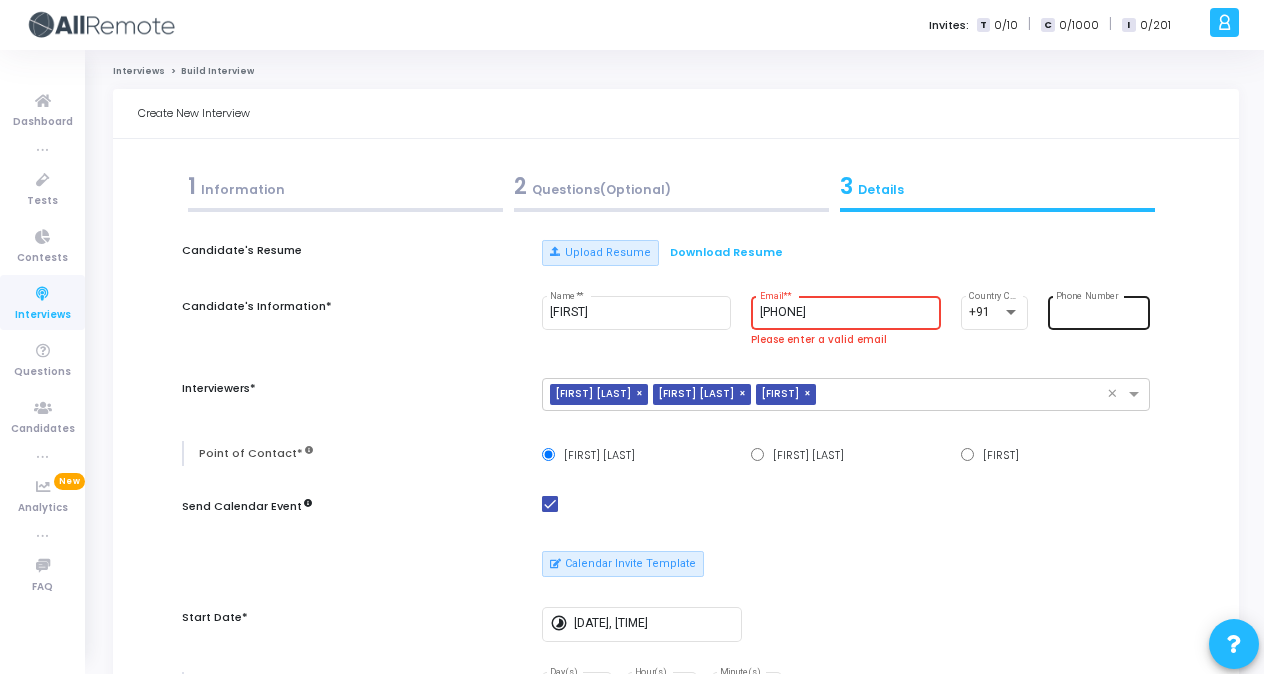 type on "[PHONE]" 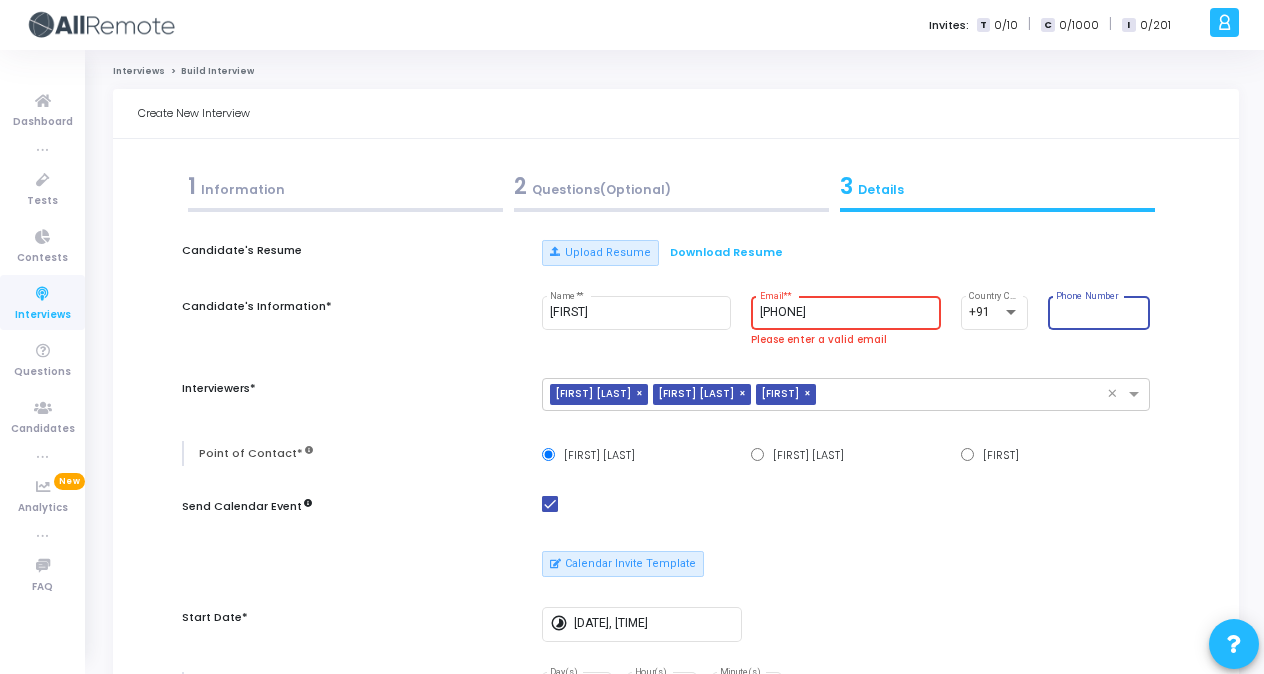 click on "Phone Number" at bounding box center (1099, 313) 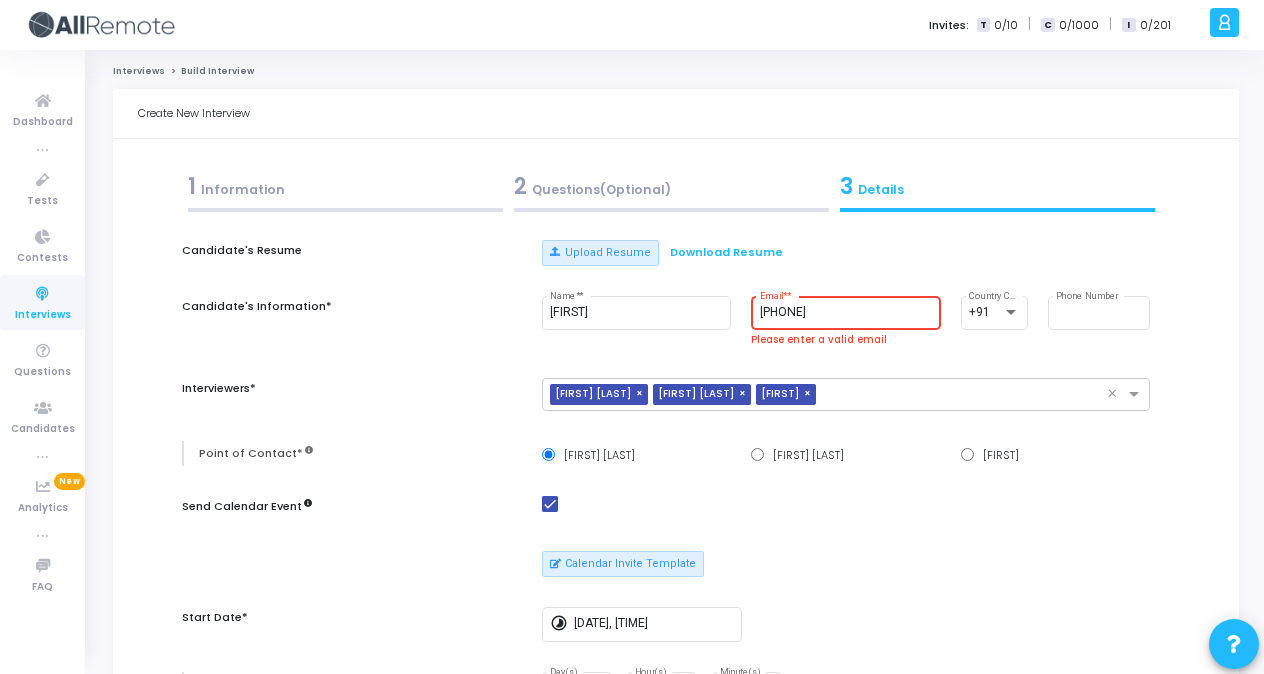 drag, startPoint x: 834, startPoint y: 316, endPoint x: 754, endPoint y: 317, distance: 80.00625 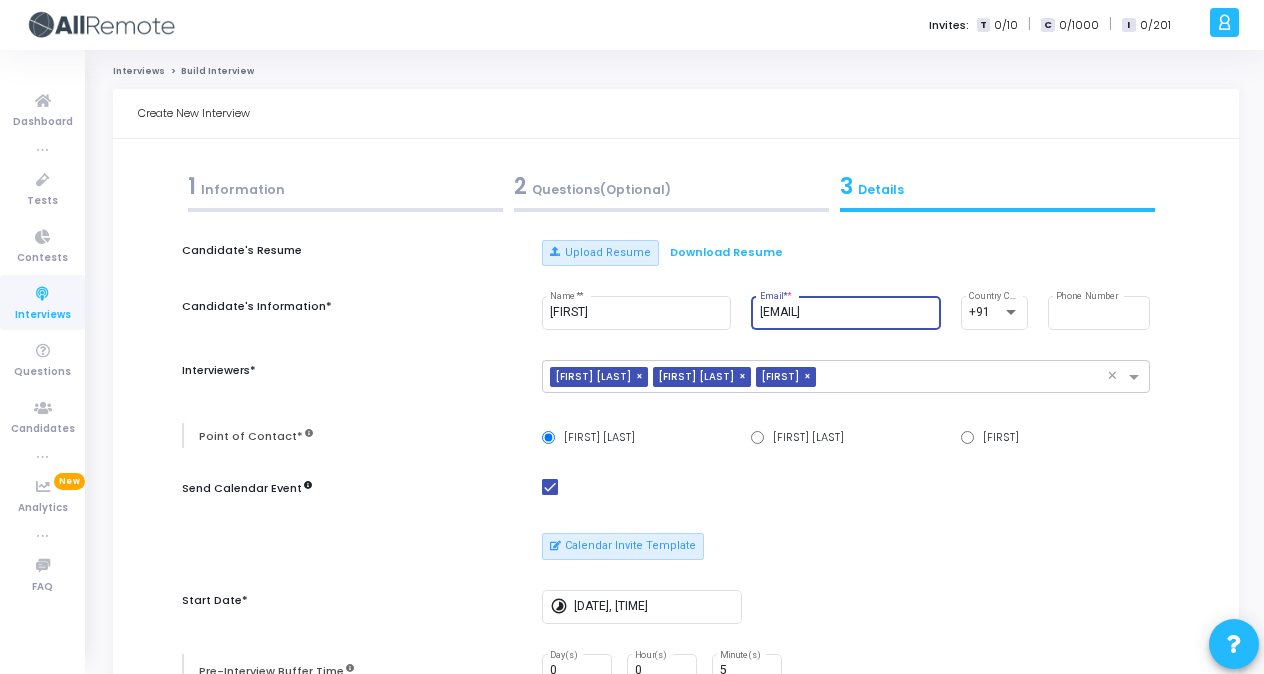 scroll, scrollTop: 0, scrollLeft: 0, axis: both 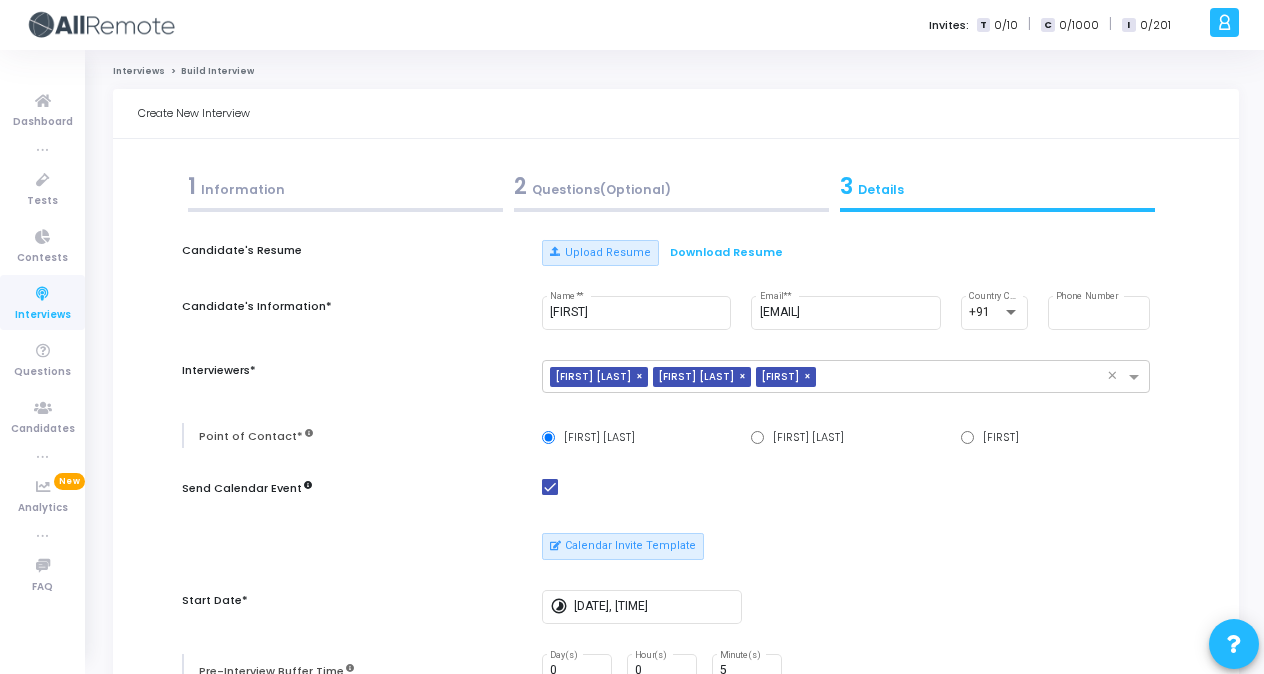 click at bounding box center [846, 490] 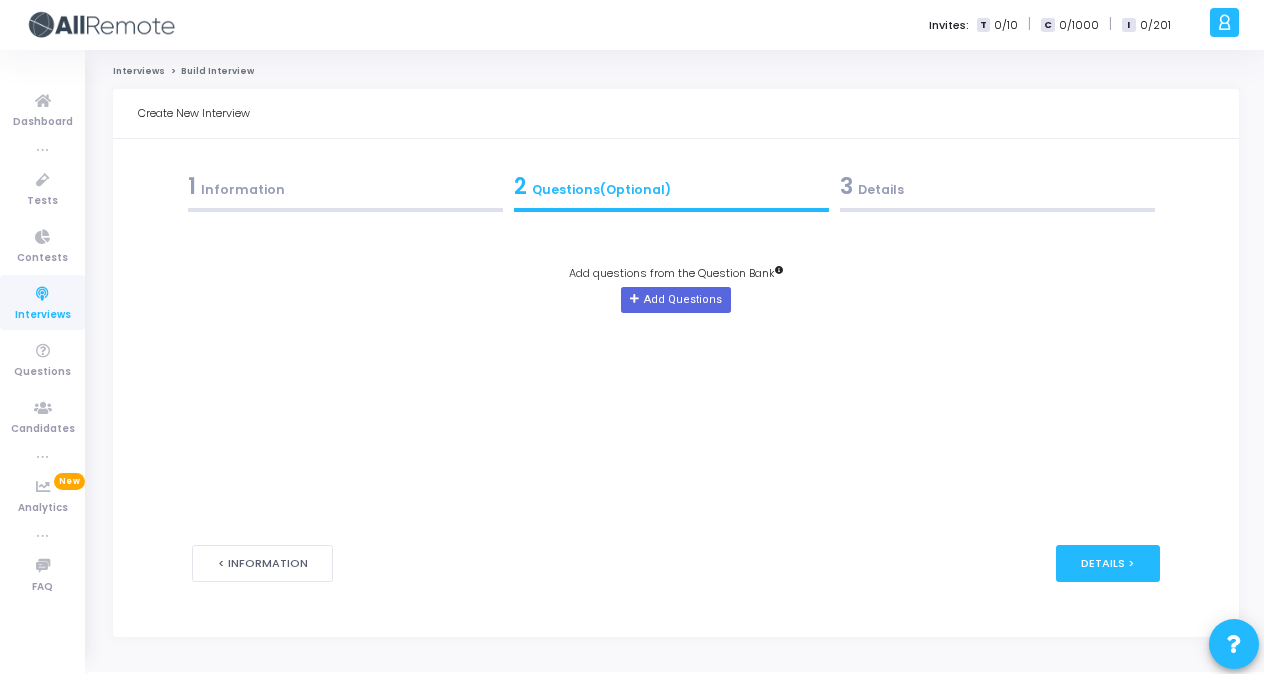 click on "1  Information" at bounding box center [345, 186] 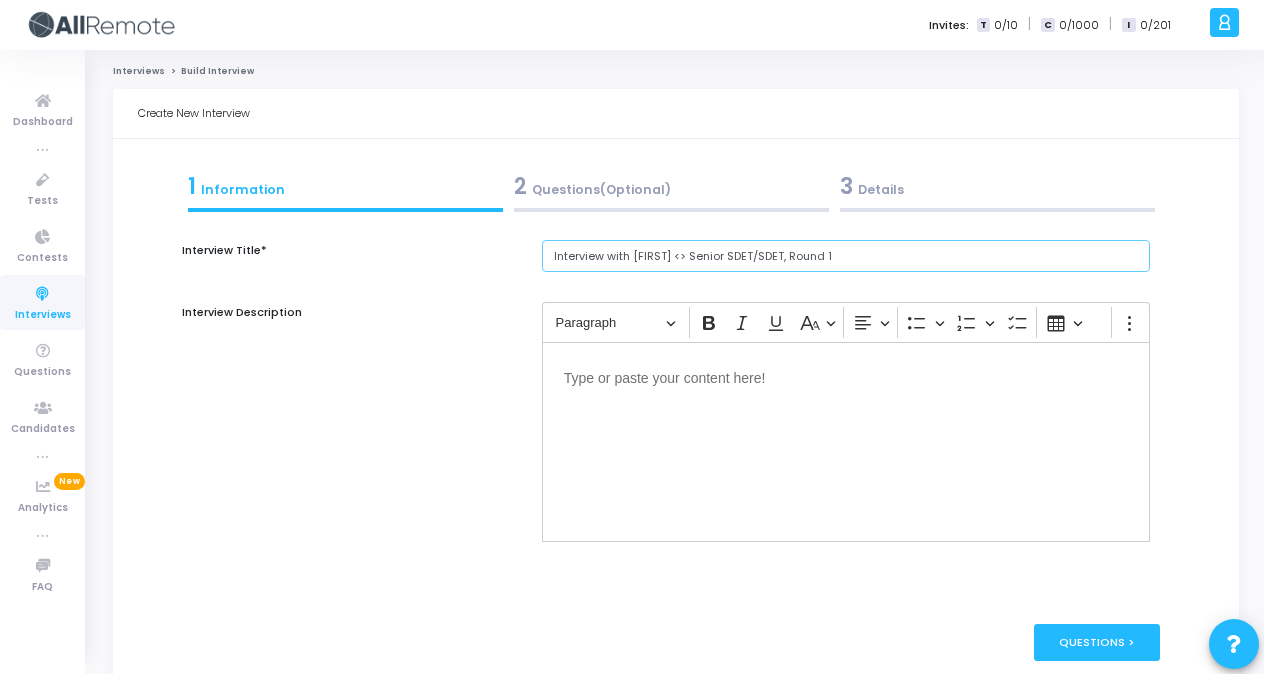 click on "Interview with [FIRST] <> Senior SDET/SDET, Round 1" at bounding box center (846, 256) 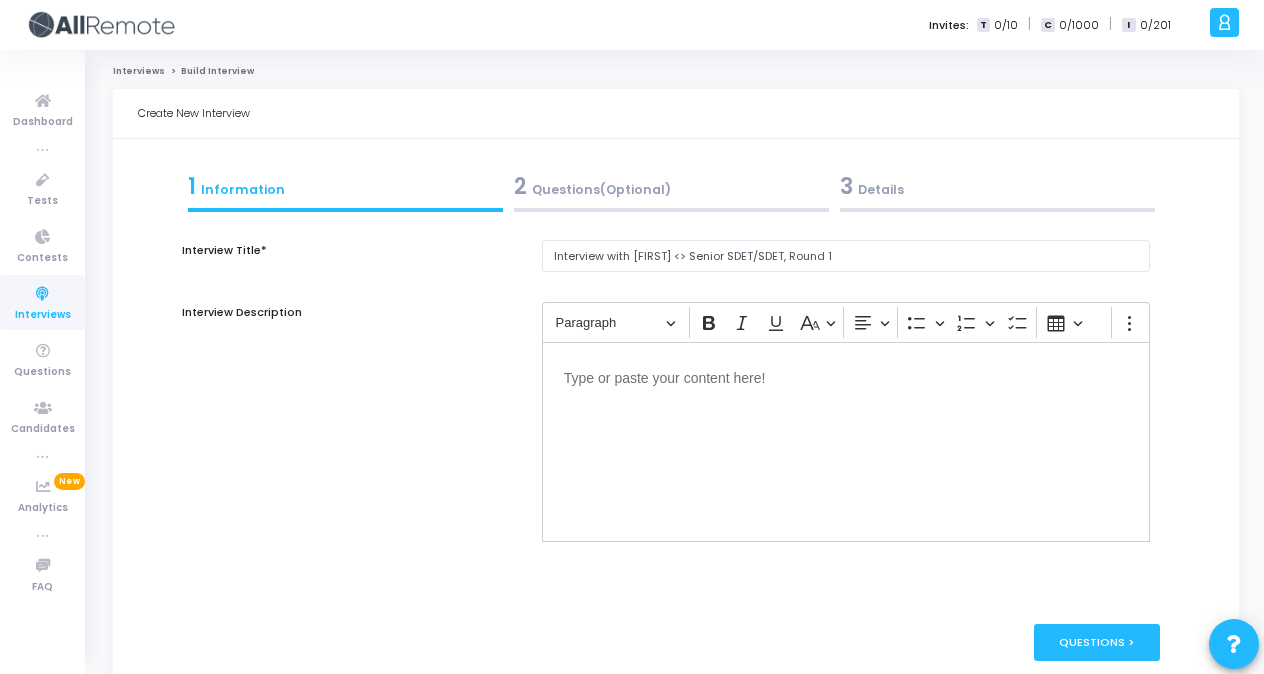 click on "3  Details" at bounding box center [997, 186] 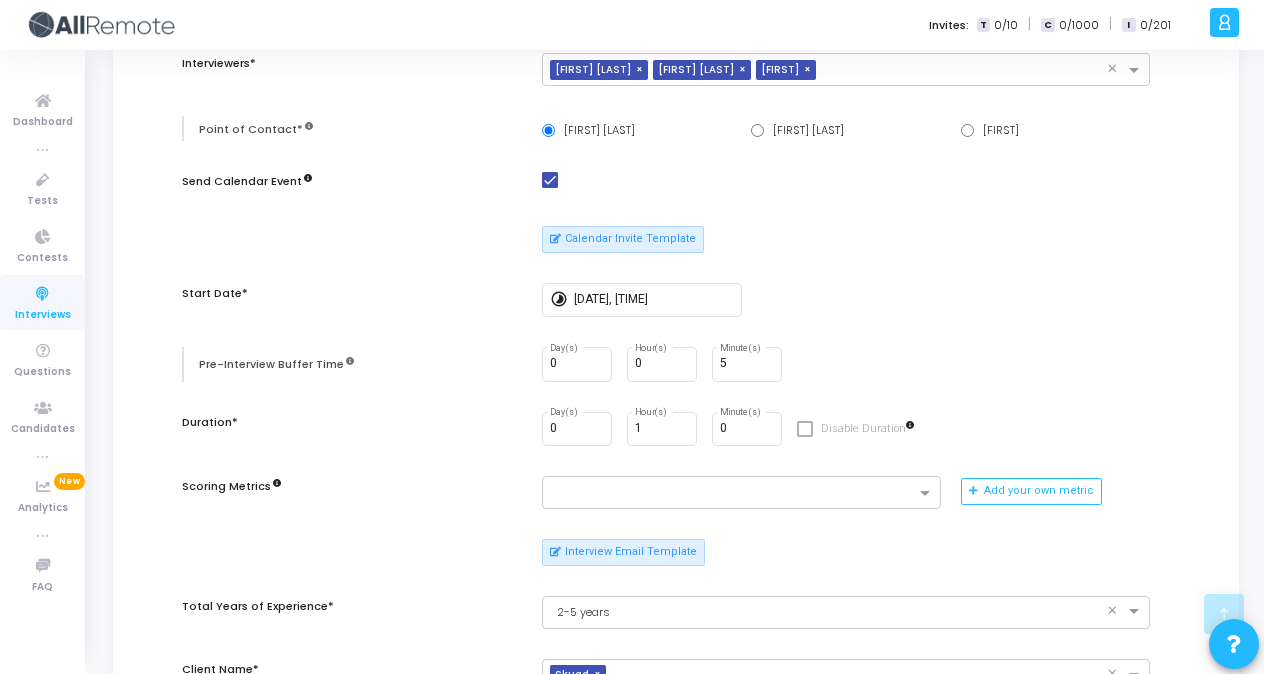 scroll, scrollTop: 308, scrollLeft: 0, axis: vertical 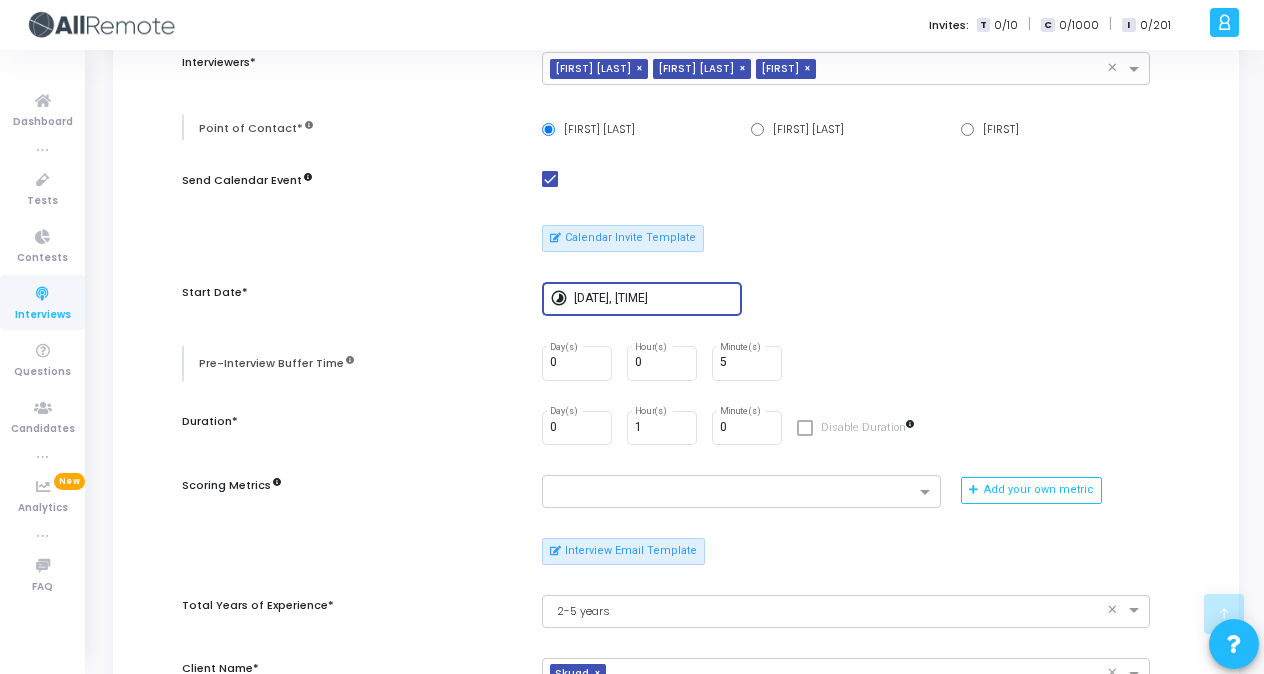 click on "[DATE], [TIME]" at bounding box center (654, 299) 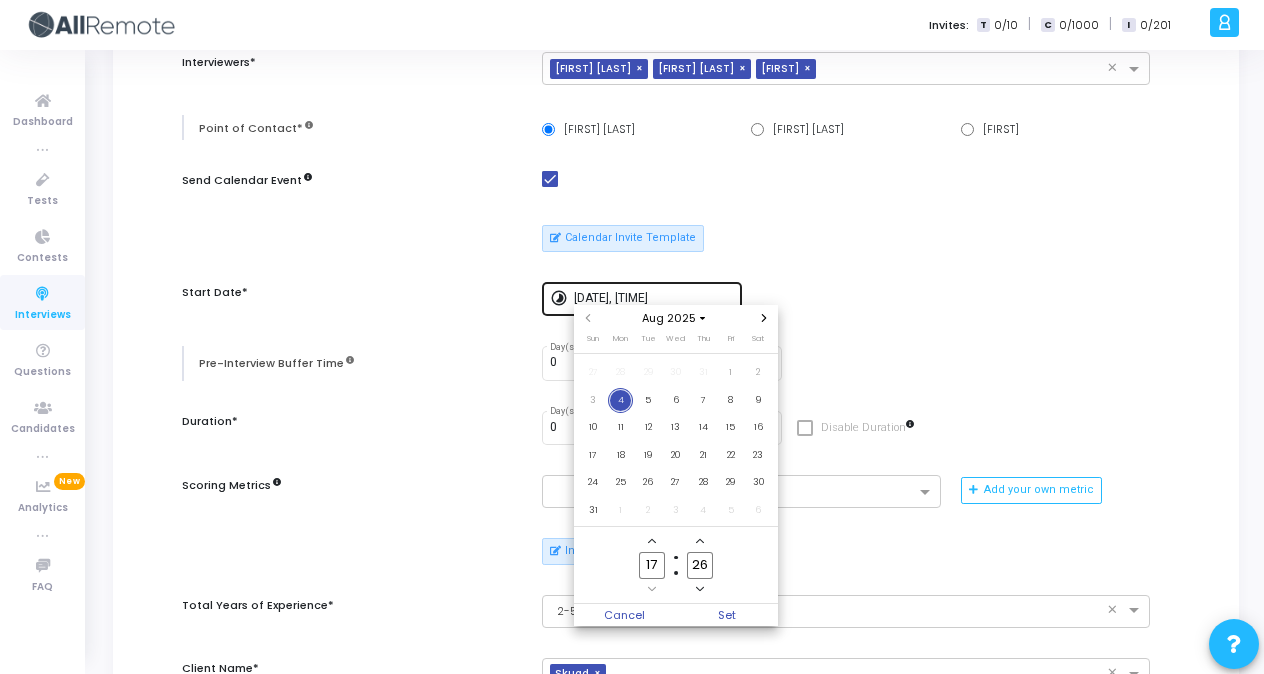 scroll, scrollTop: 0, scrollLeft: 0, axis: both 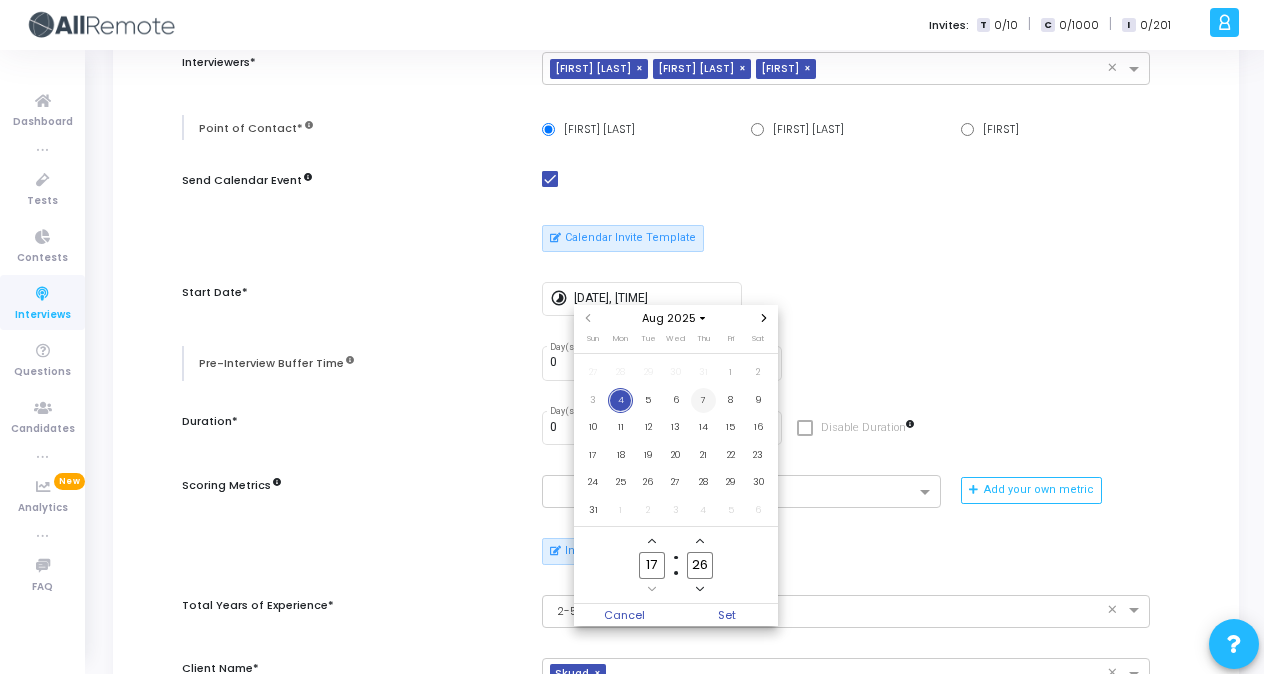 click on "7" at bounding box center (703, 400) 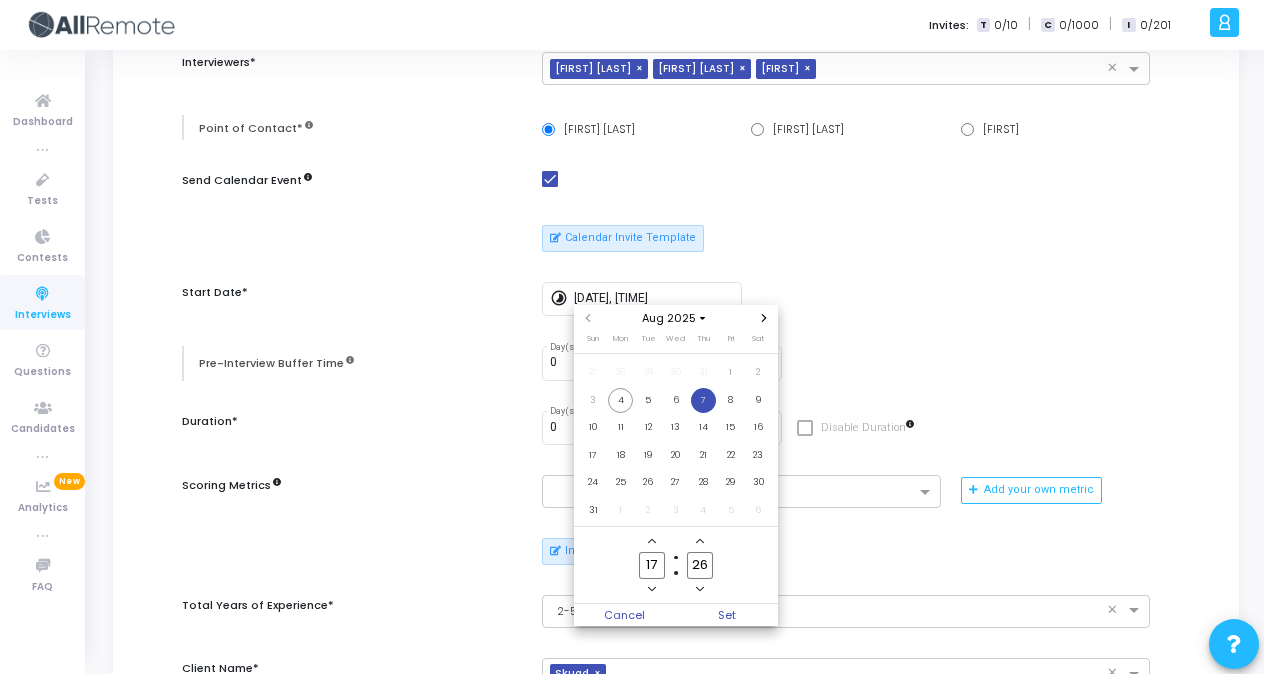 click 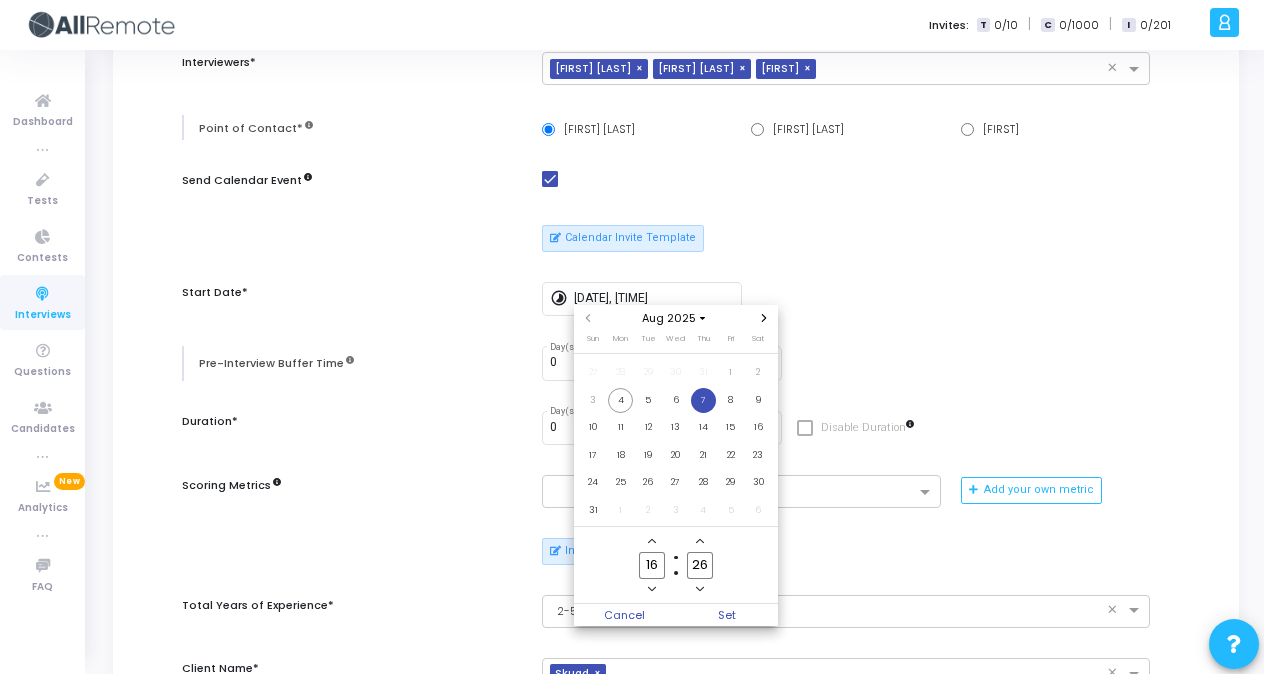 click 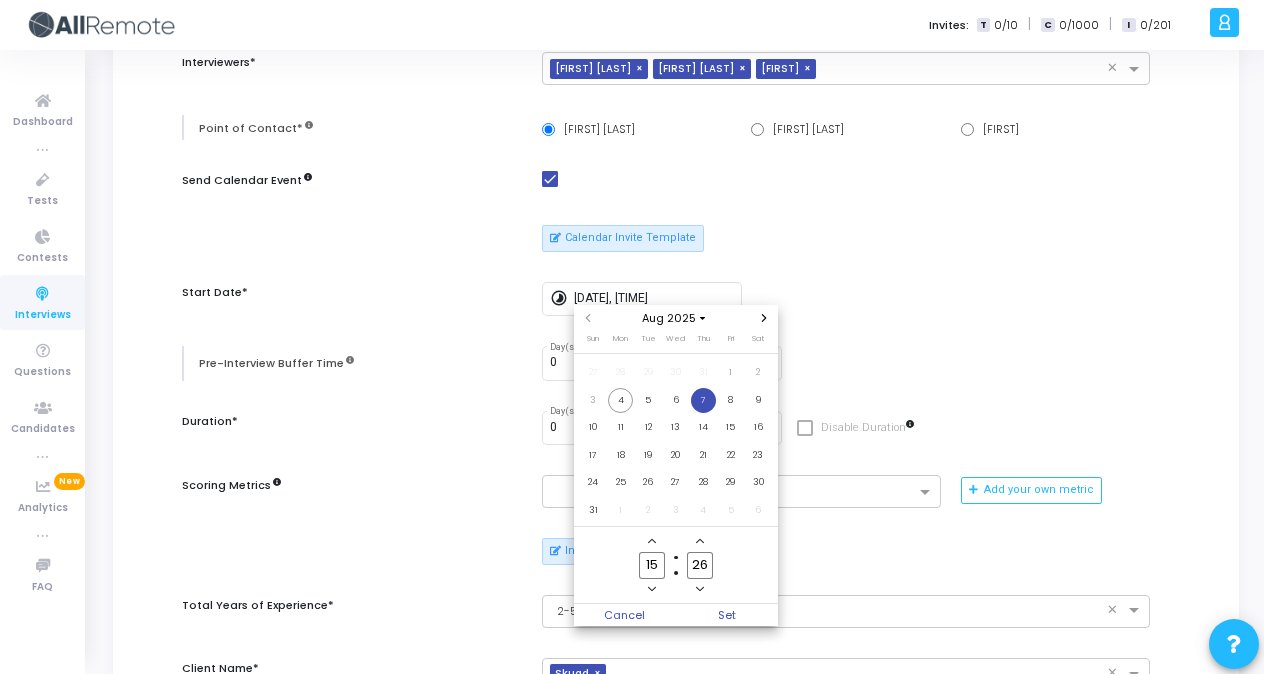 click 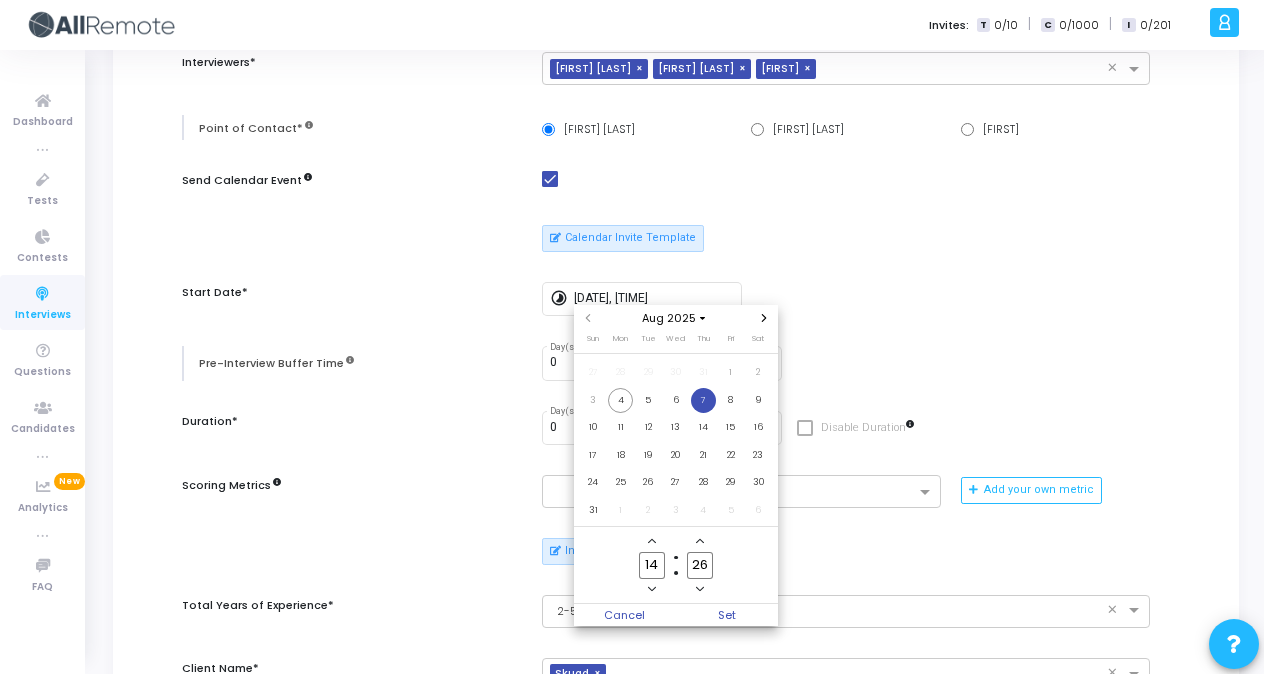 click 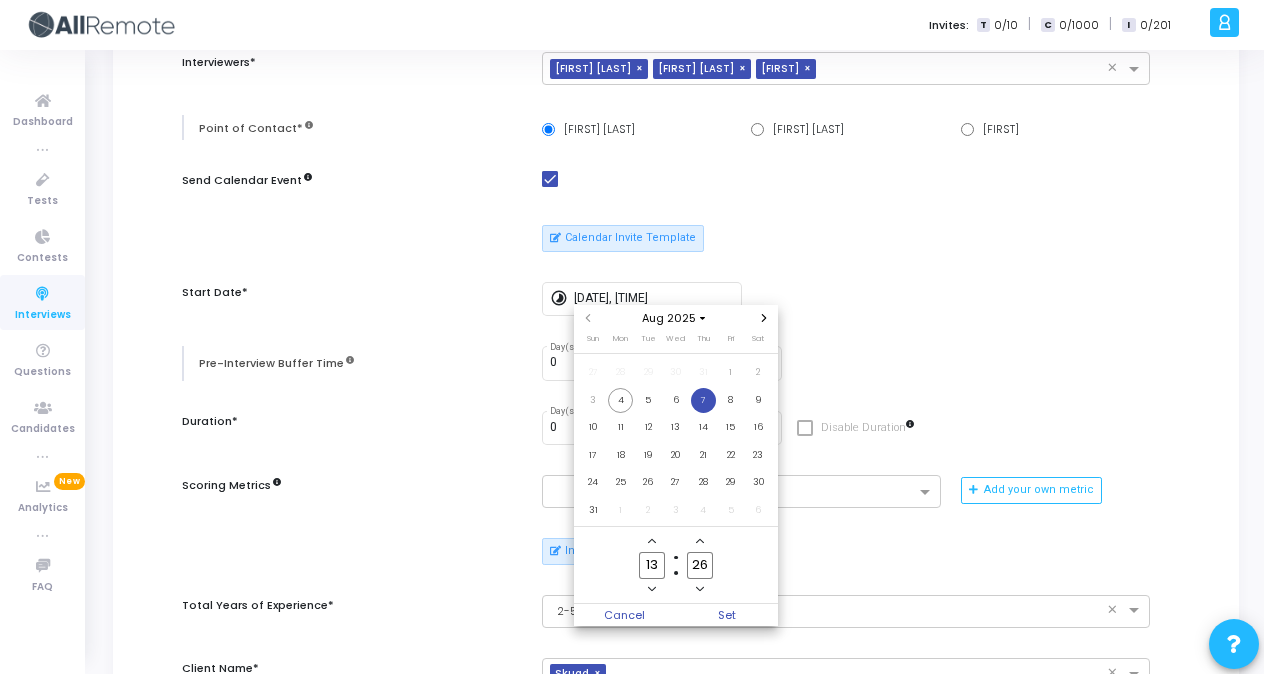 click 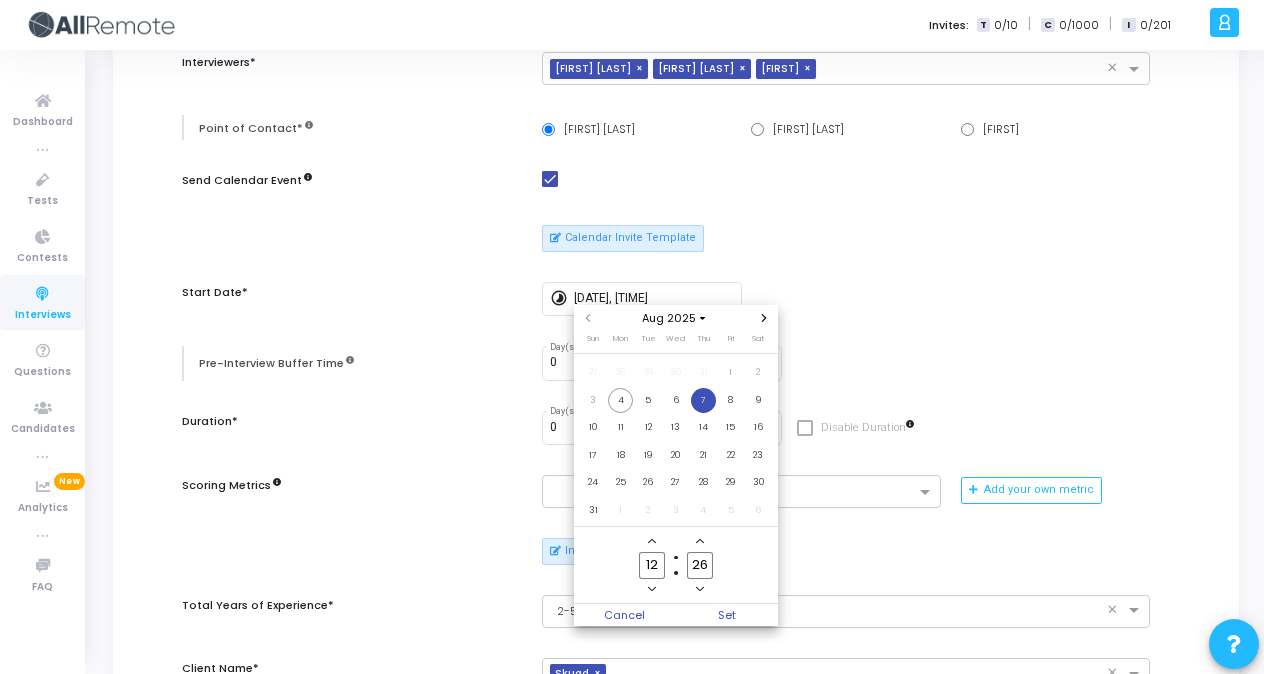 click on "26" 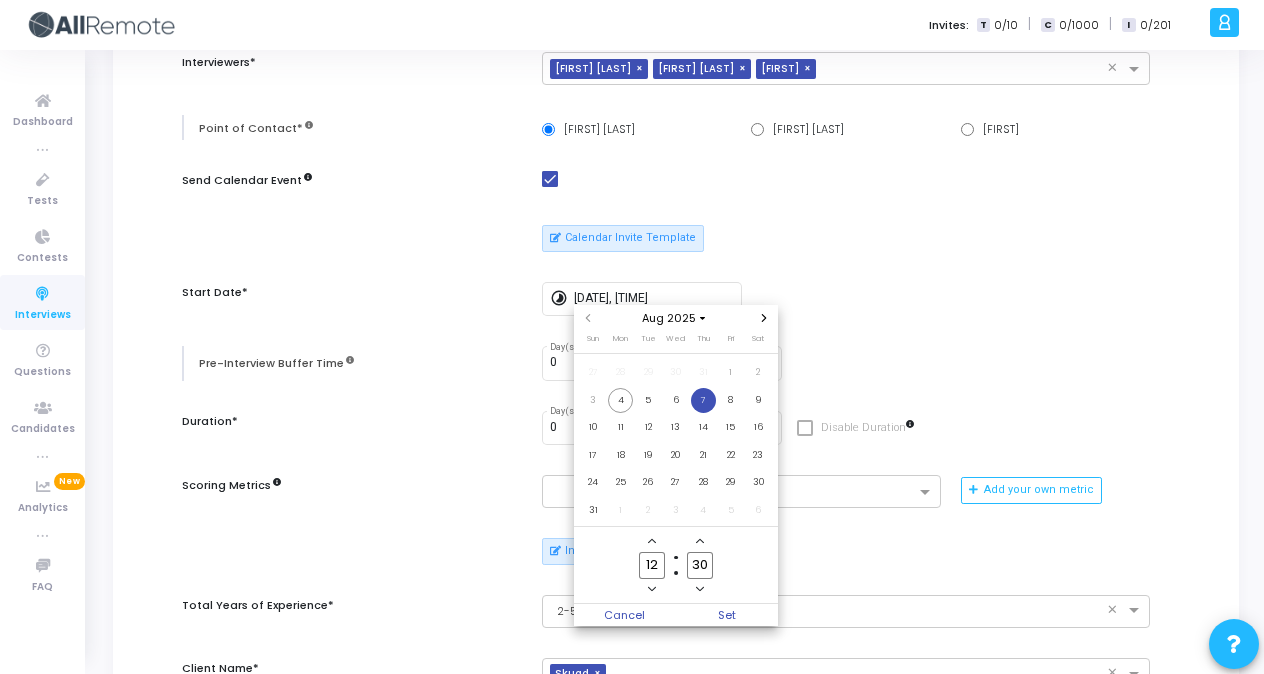 type on "30" 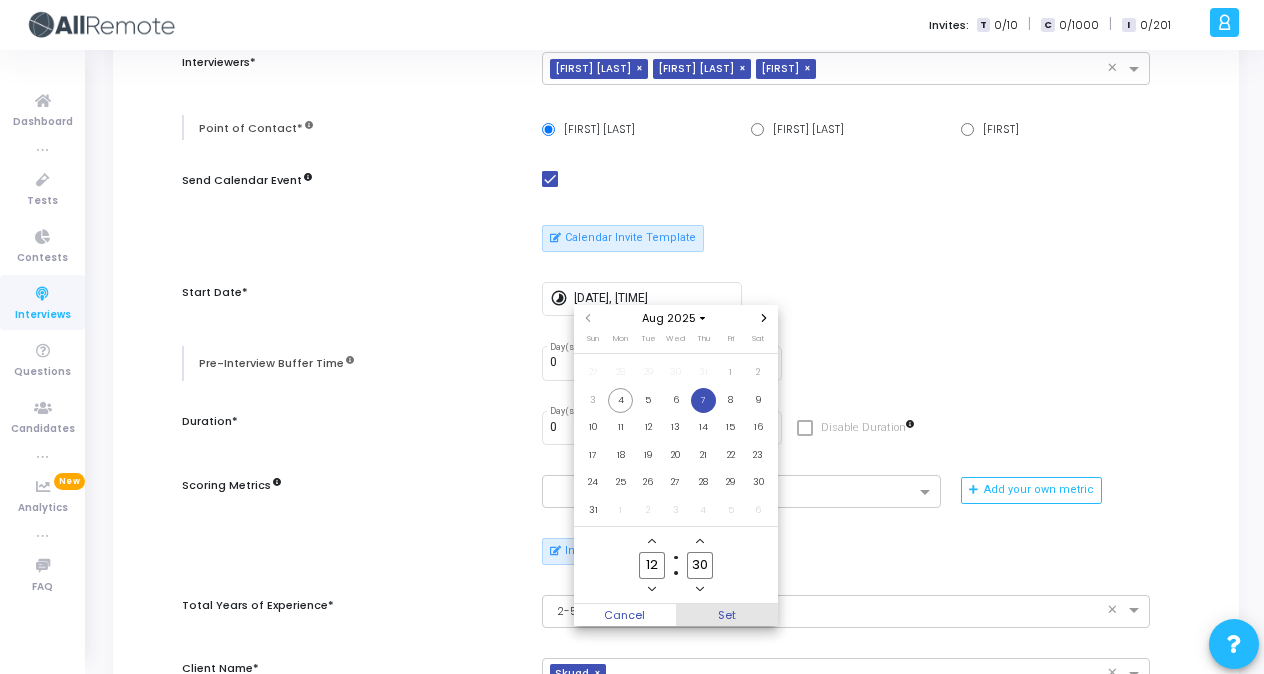 click on "Set" at bounding box center [727, 615] 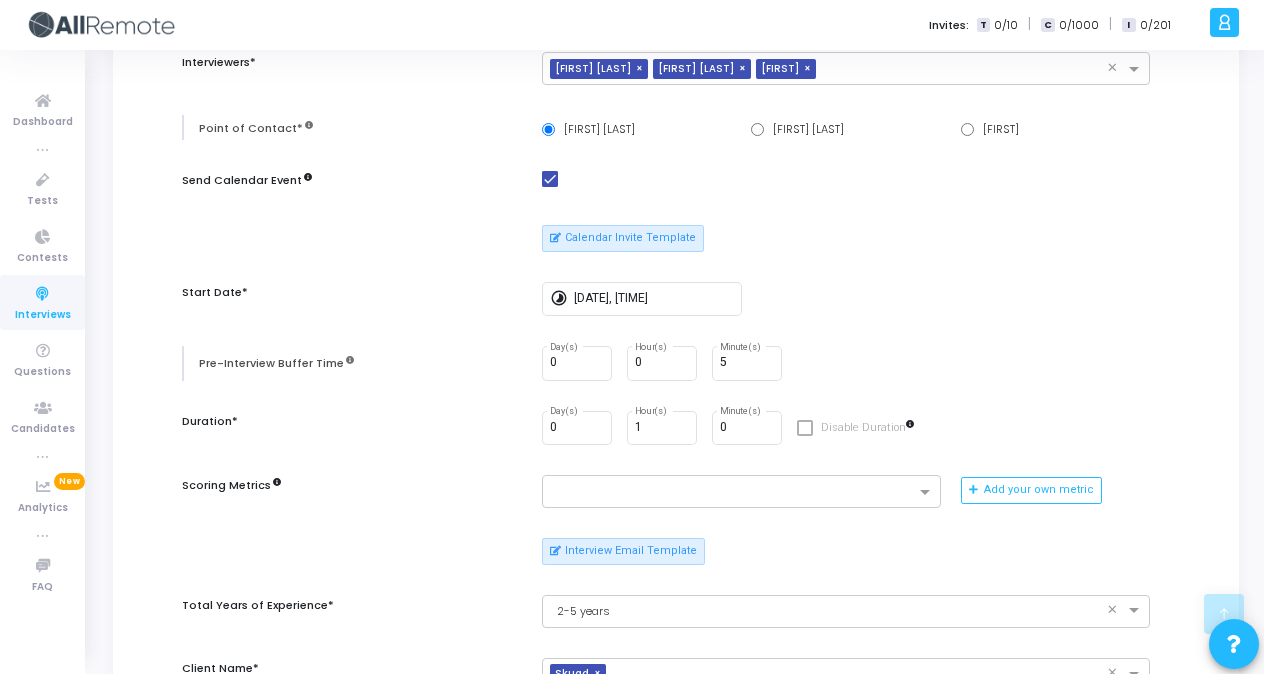 click on "Candidate's Resume   Upload Resume   Download Resume  Candidate's Information*  [FIRST] Name*  * [EMAIL] Email*  * +91 Country Code [PHONE] Phone Number  Interviewers*  ×  [FIRST] [LAST]  ×  [FIRST] [LAST]  ×  [FIRST]  ×  Point of Contact*   [FIRST] [LAST]   [FIRST] [LAST]   [FIRST]   Send Calendar Event     Calendar Invite Template   Start Date*  timelapse [DATE], [TIME]  Pre-Interview Buffer Time  0 Day(s) 0 Hour(s) 5 Minute(s)  Duration*  0 Day(s) 1 Hour(s) 0 Minute(s)    Disable Duration   Scoring Metrics    Add your own metric   Interview Email Template   Total Years of Experience*  × 2-5 years ×  Client Name*  × Skuad ×  Tech Stack*  × QA ×  Enable Chat     Enable Webcam     Is Mandatory     Enable Recording     Is Mandatory     Enable integrity signals for interviewers     Enable advanced auto-completion     This is a premium feature. To enable this feature for your account, contact support@example.com" at bounding box center (676, 547) 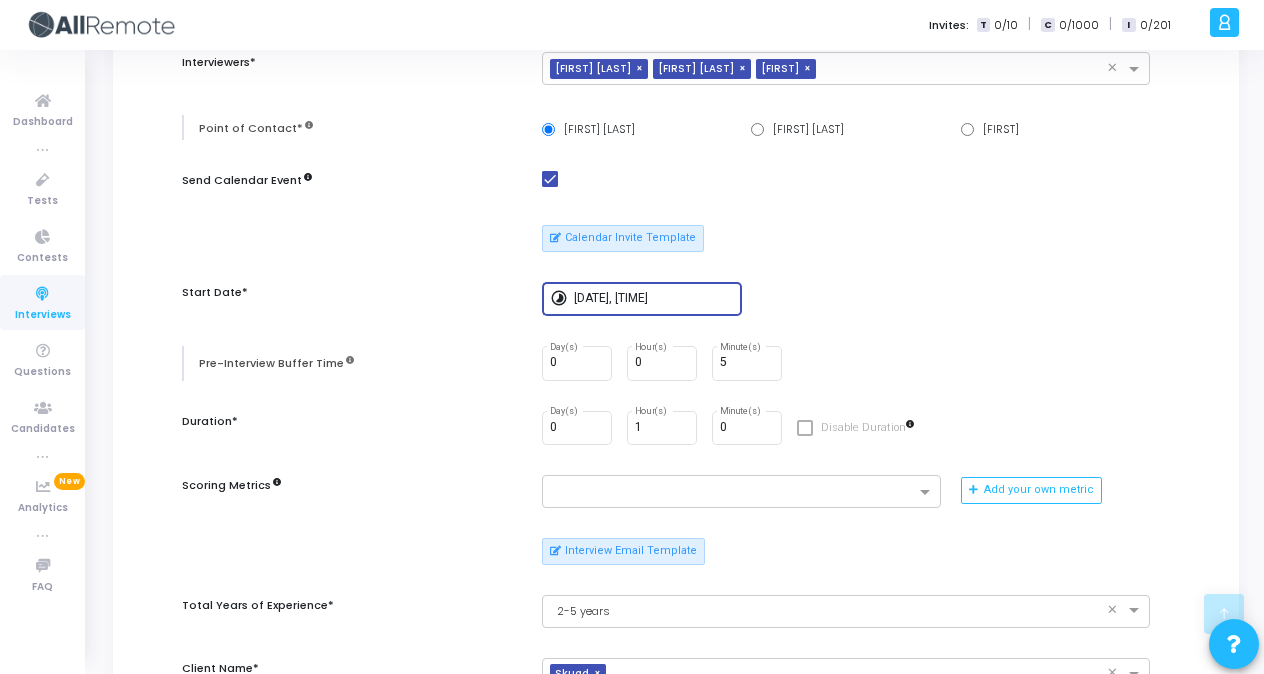 click on "[DATE], [TIME]" at bounding box center (654, 299) 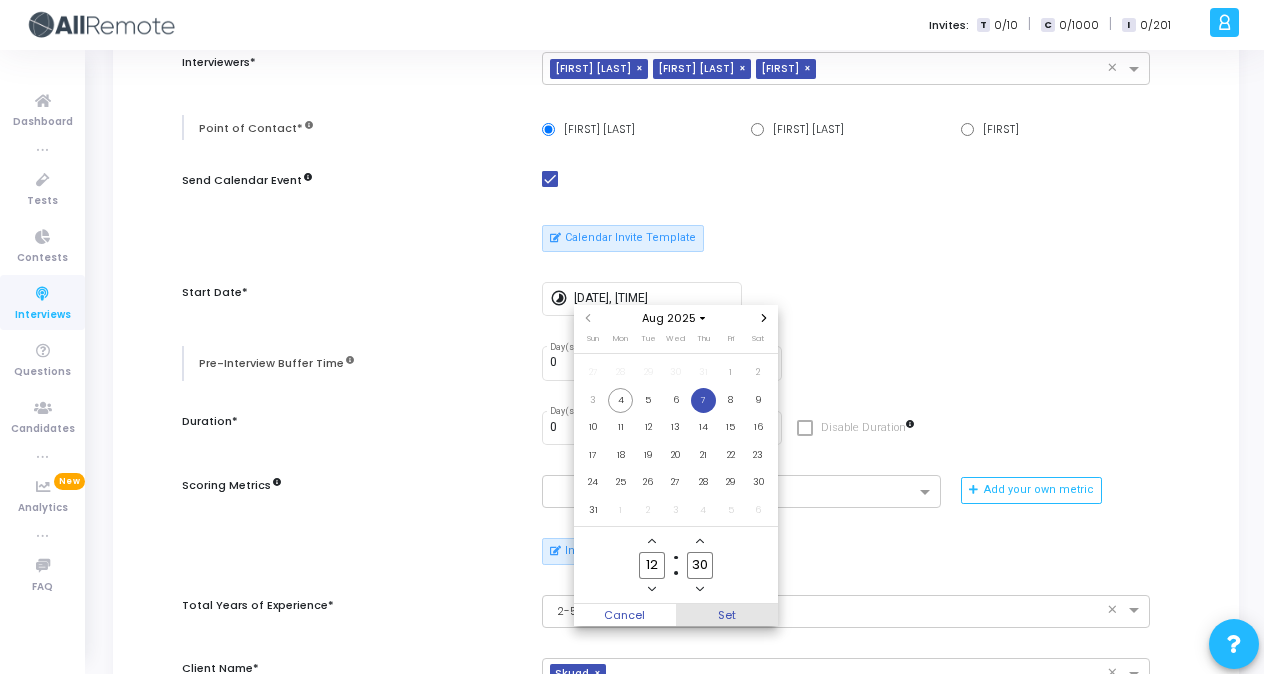 click on "Set" at bounding box center [727, 615] 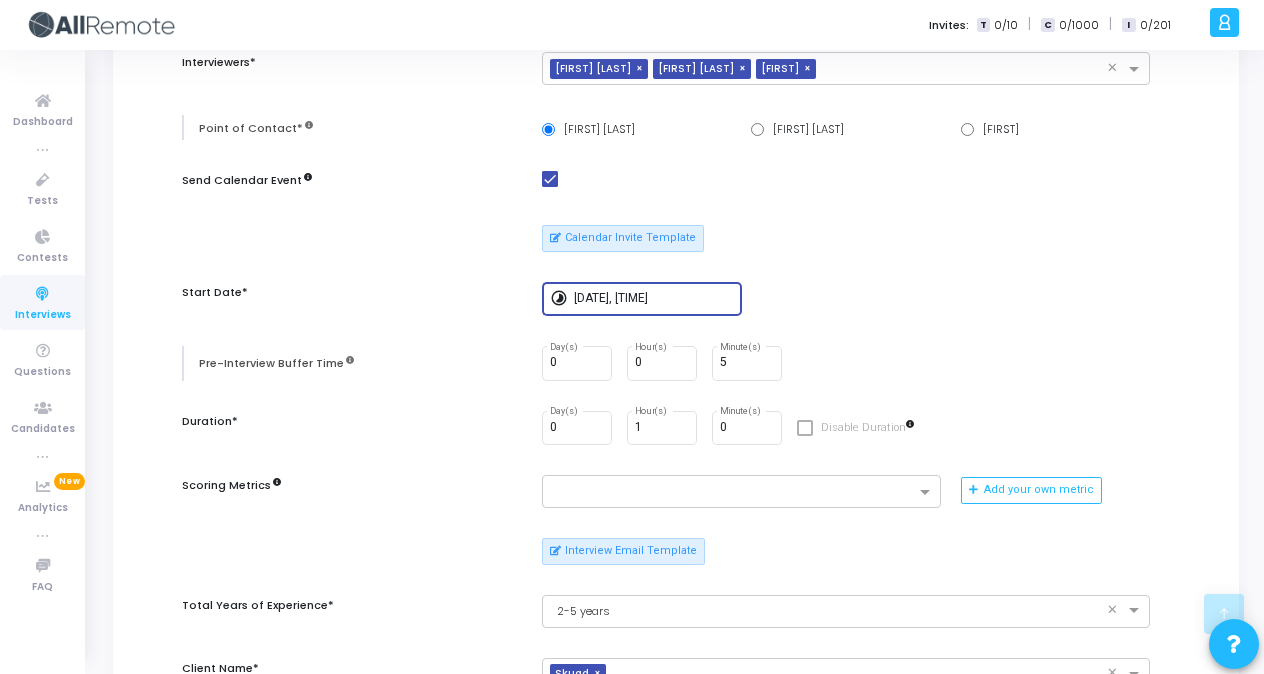 click on "timelapse [DATE], [TIME]" at bounding box center [846, 299] 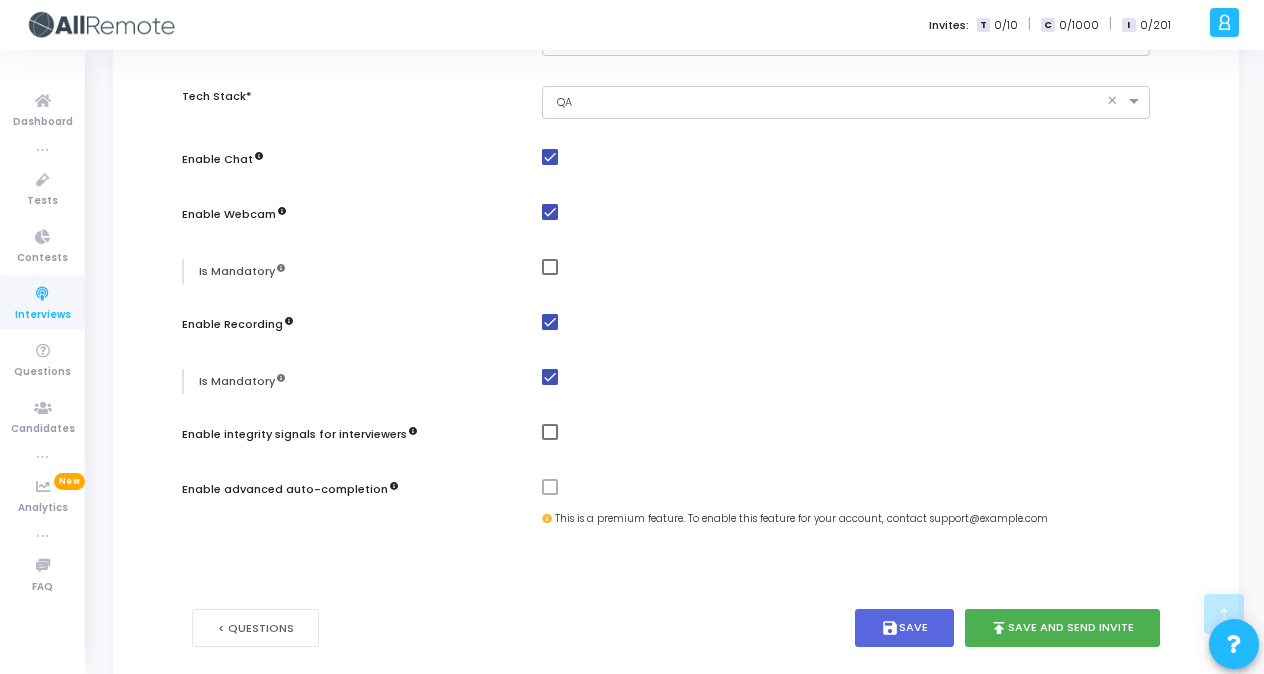 scroll, scrollTop: 1041, scrollLeft: 0, axis: vertical 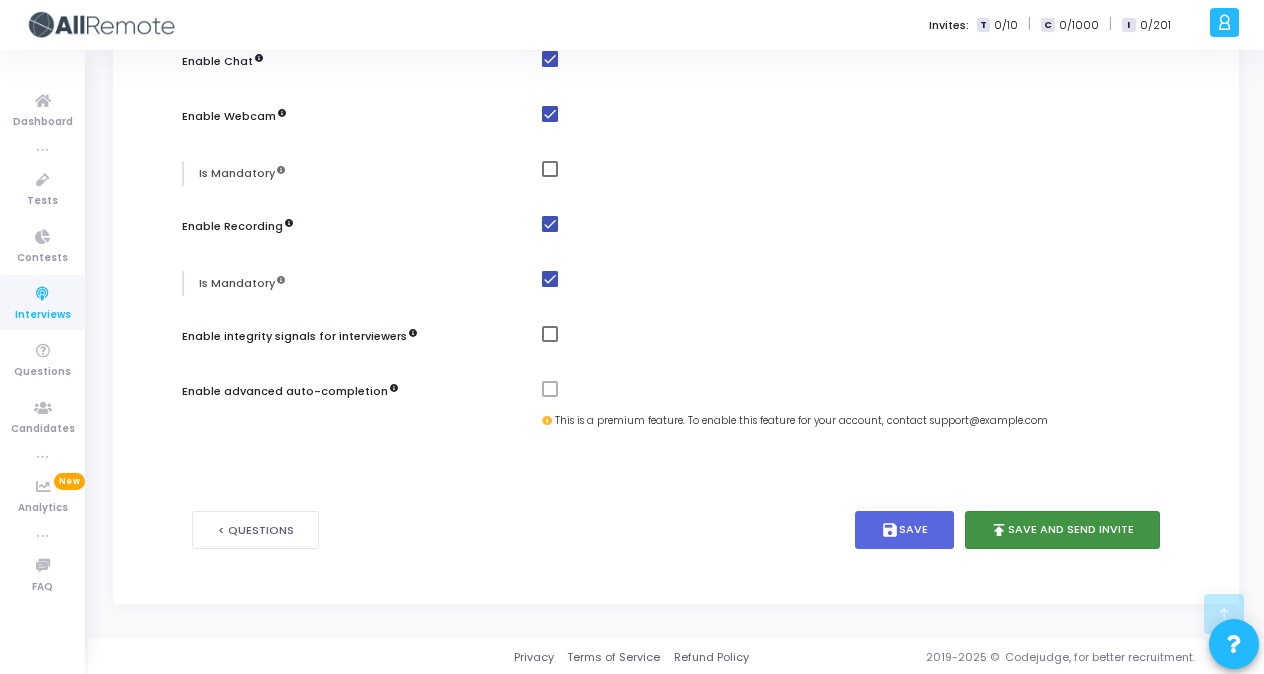 click on "publish  Save and Send Invite" at bounding box center [1063, 530] 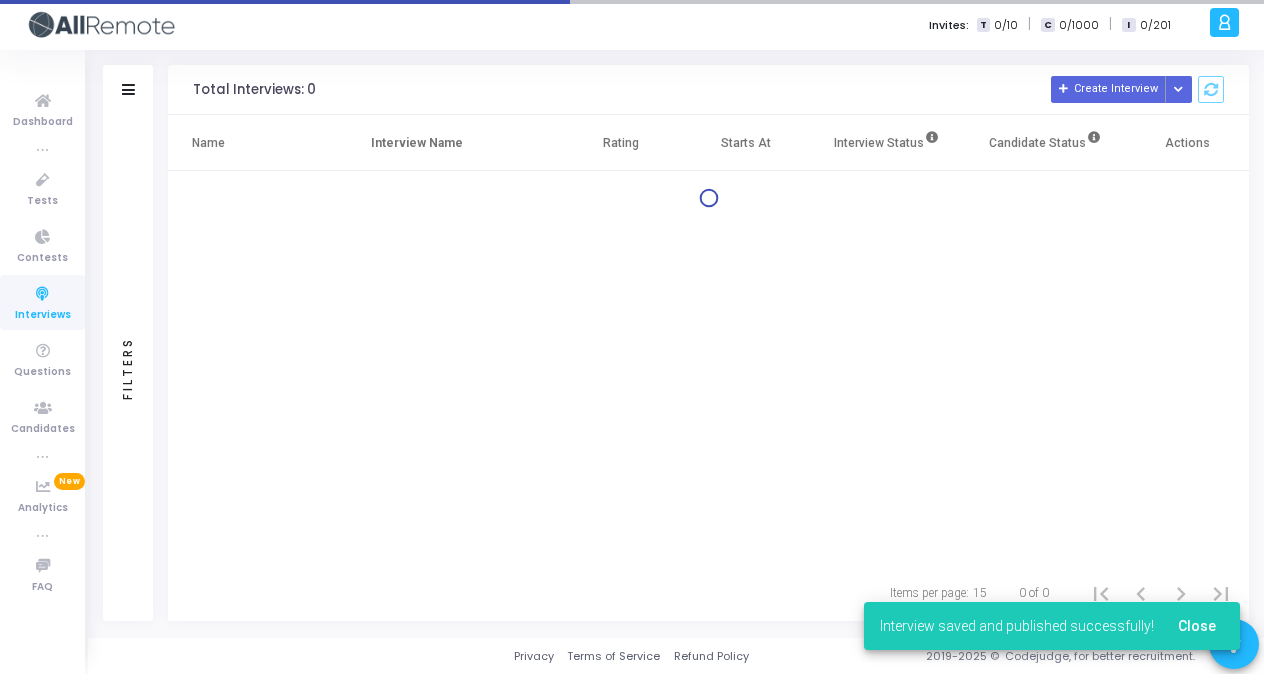 scroll, scrollTop: 0, scrollLeft: 0, axis: both 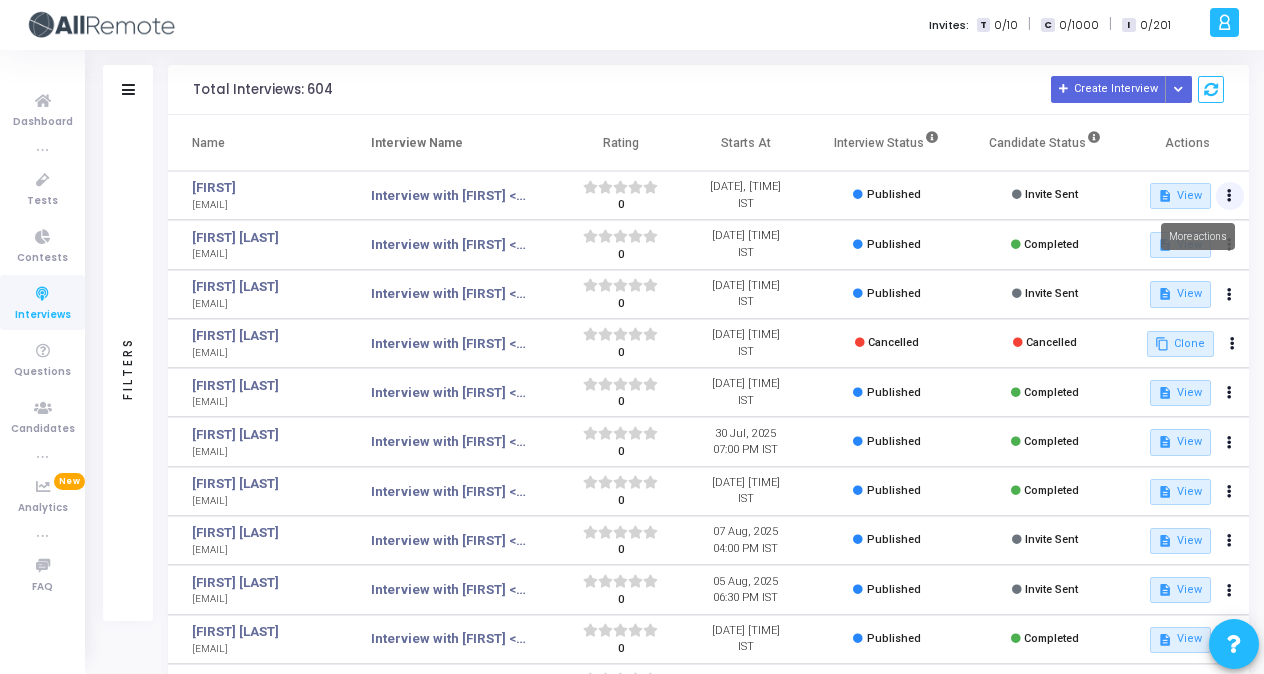 click at bounding box center (1229, 196) 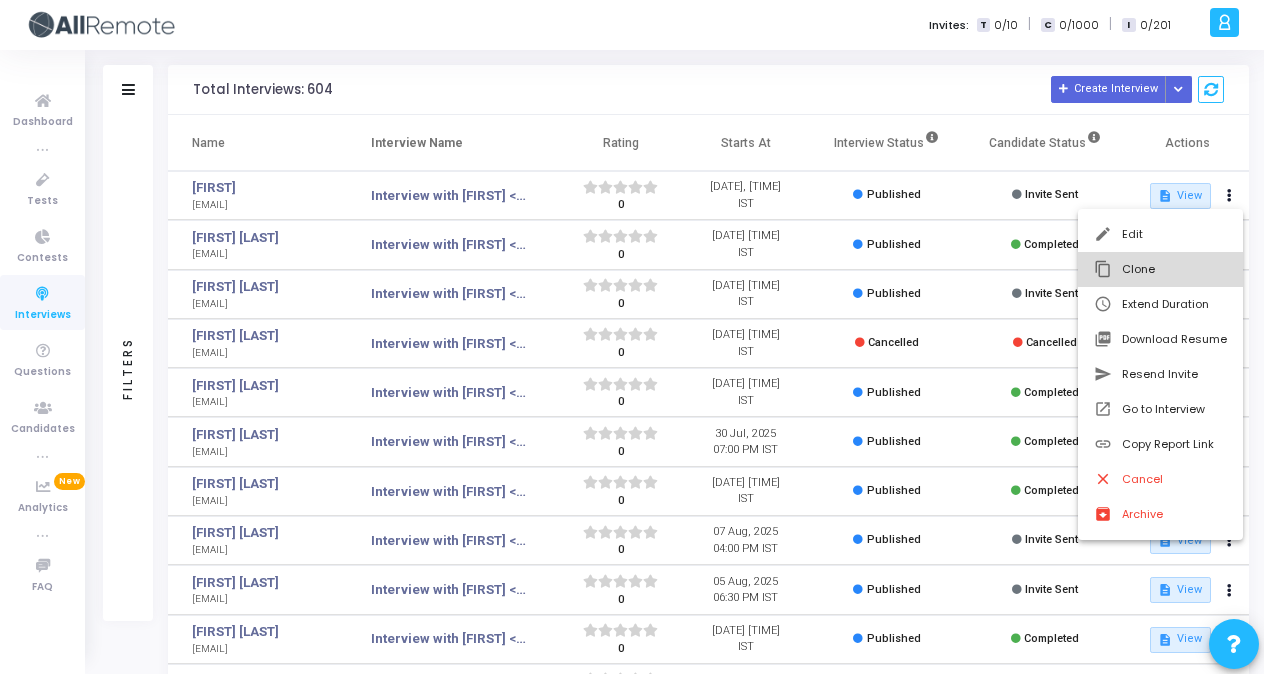 click on "content_copy  Clone" at bounding box center [1160, 269] 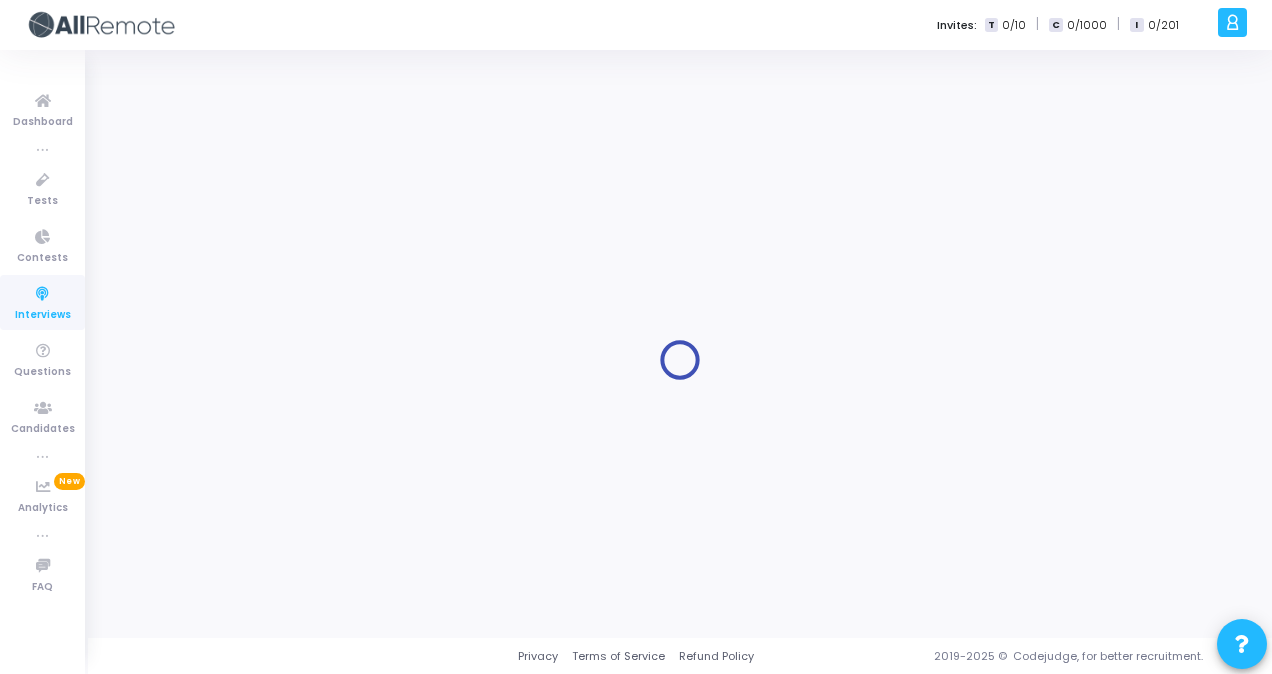 type on "Interview with [FIRST] <> Senior SDET/SDET, Round 1" 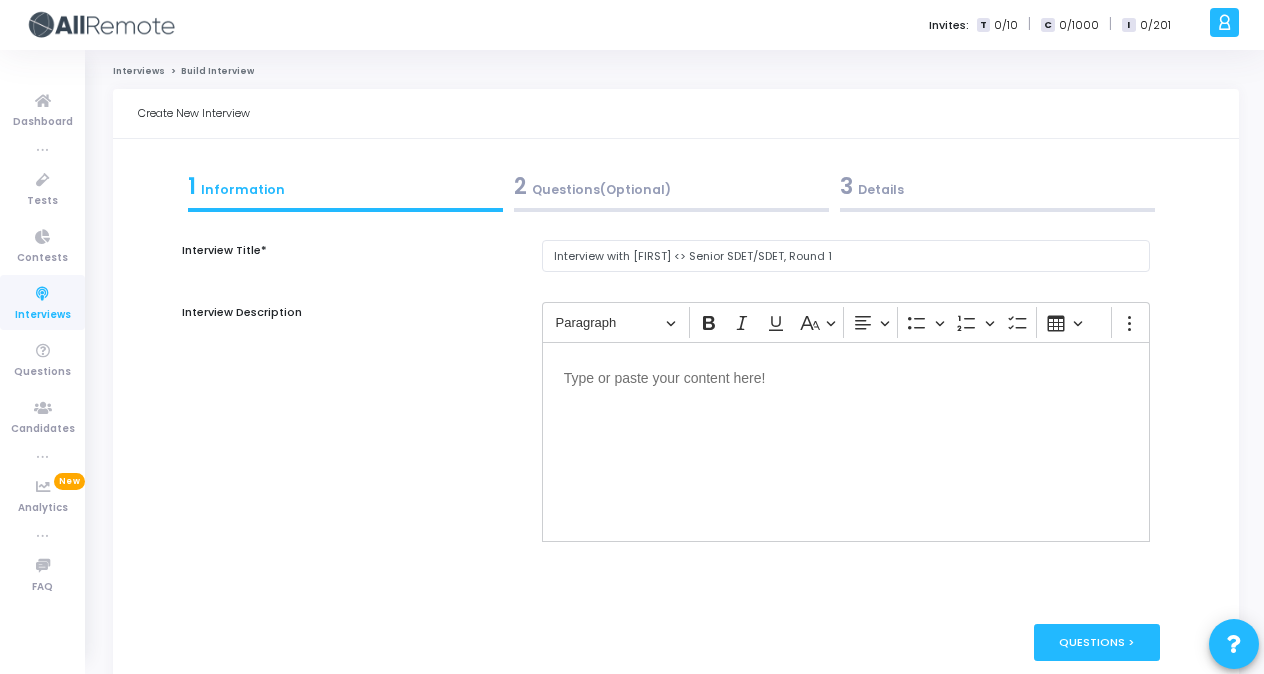 click on "3  Details" at bounding box center (997, 186) 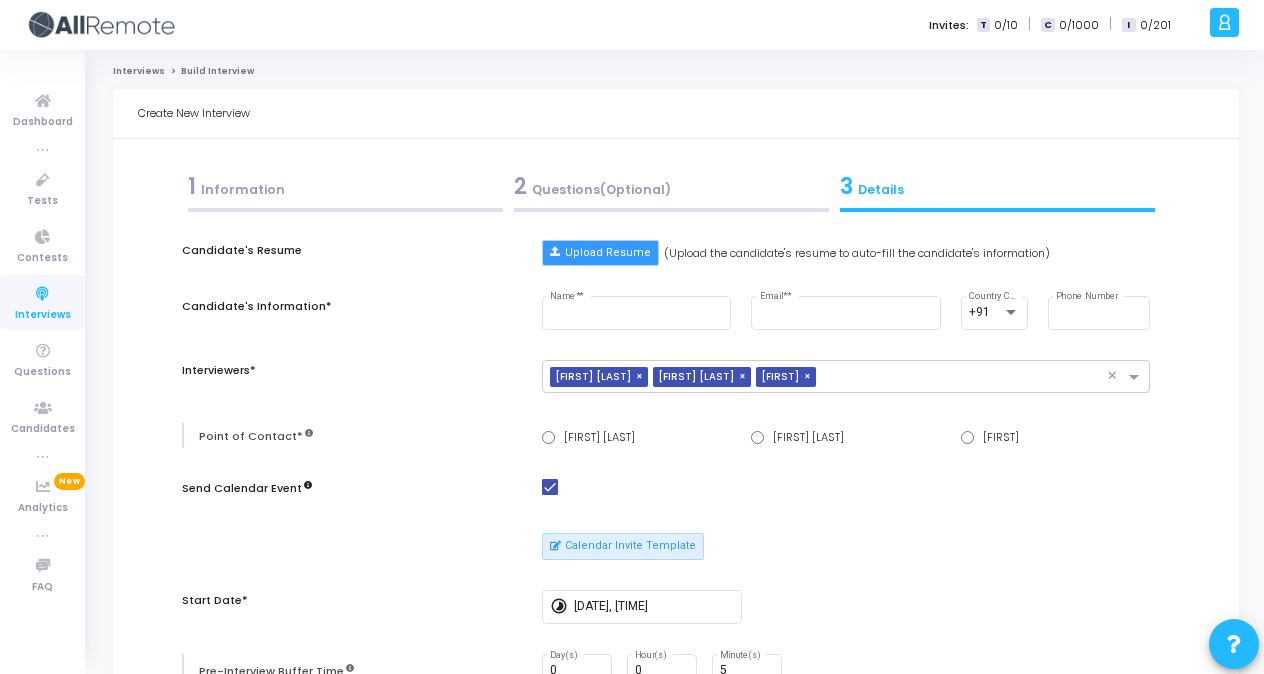 click on "Upload Resume" at bounding box center [600, 253] 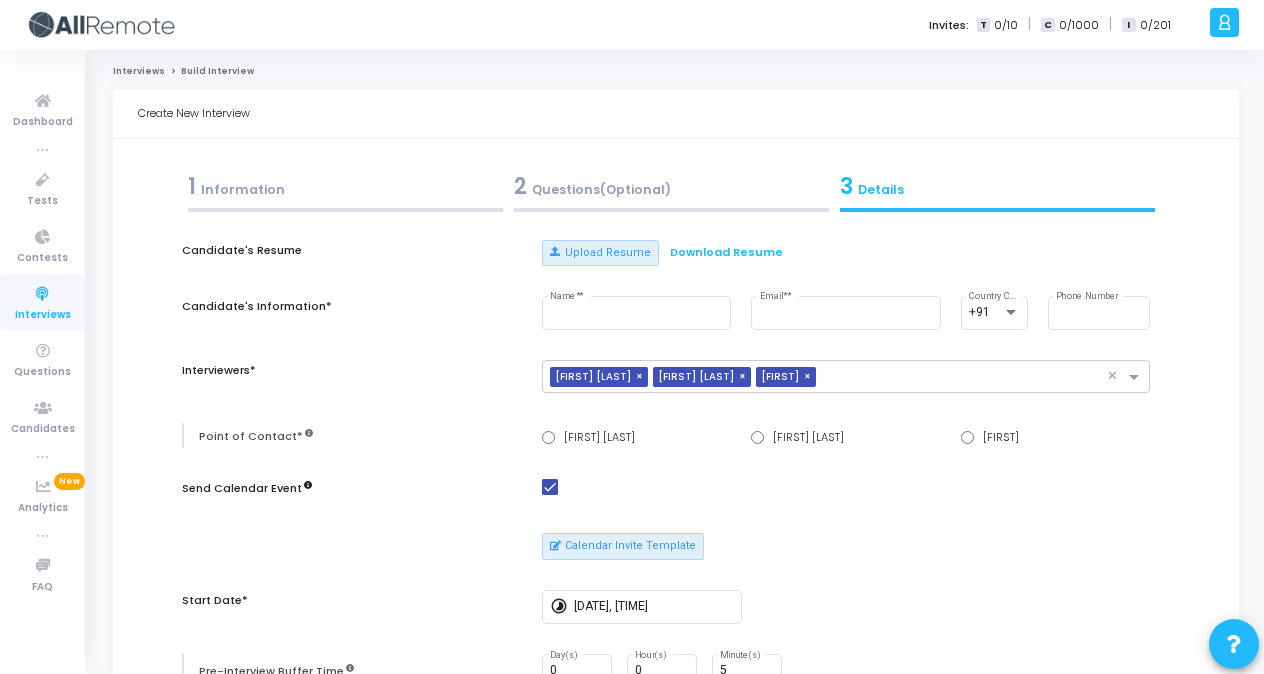 click at bounding box center (846, 486) 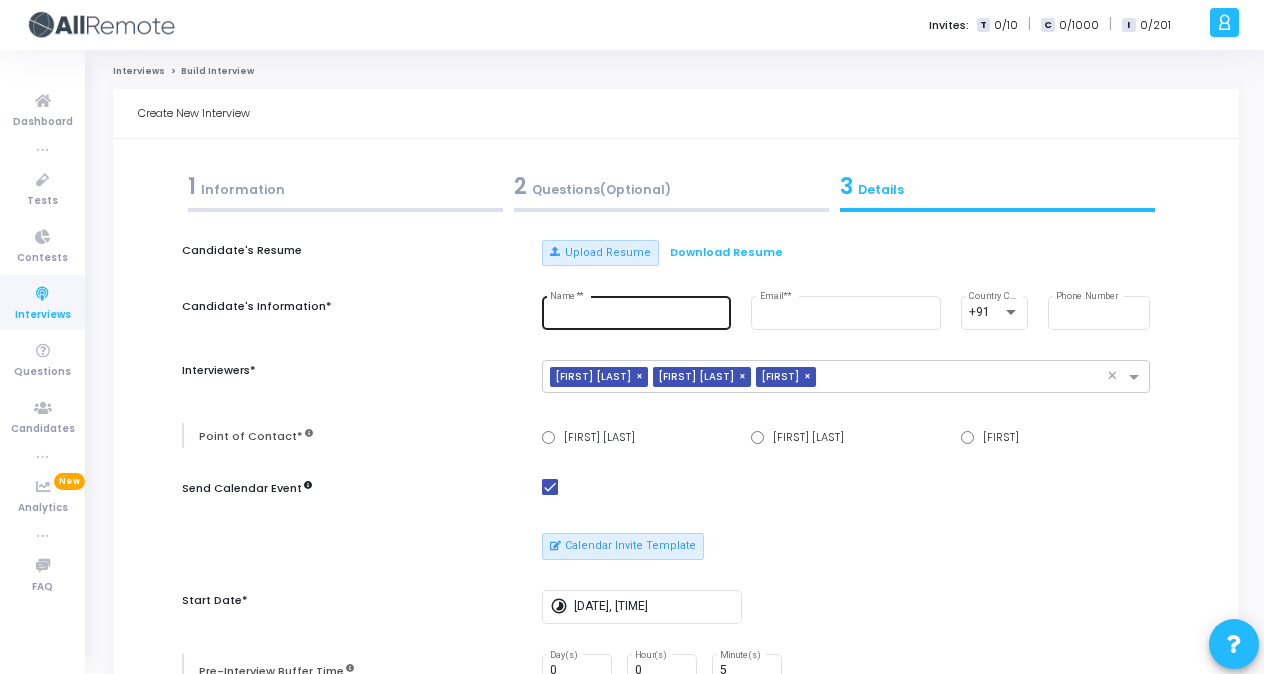 click on "Name*  *" at bounding box center [636, 311] 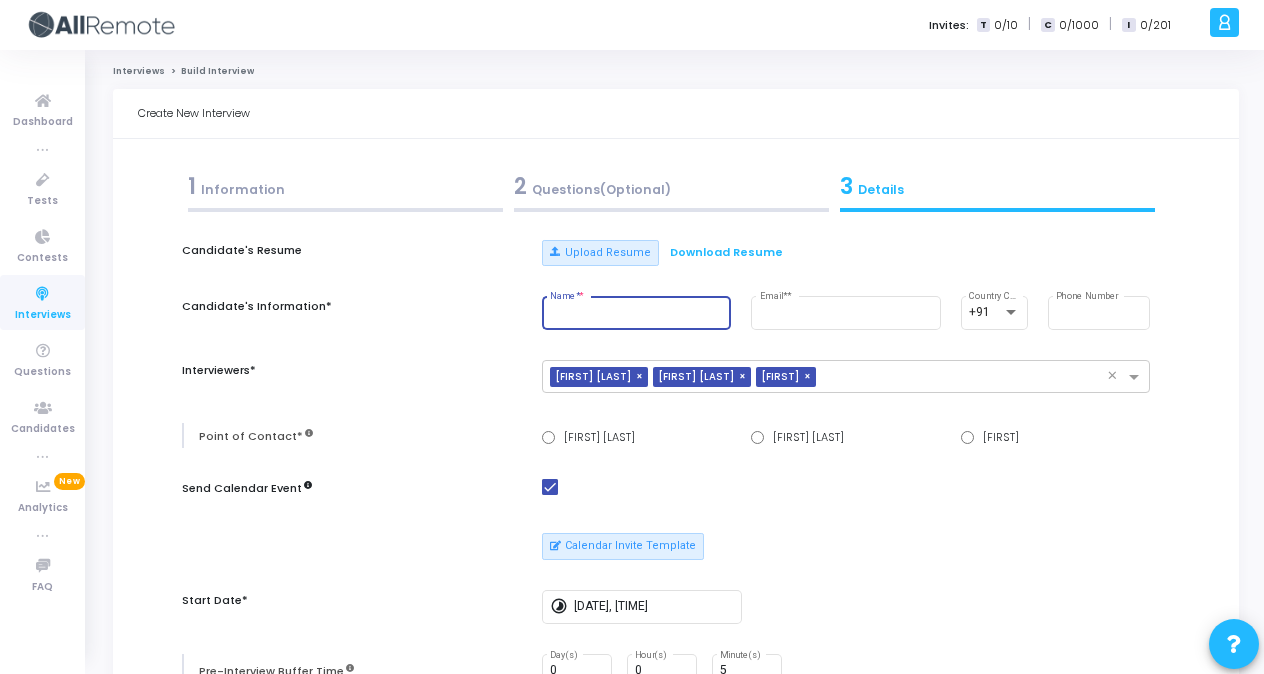 paste on "[FIRST] [LAST]" 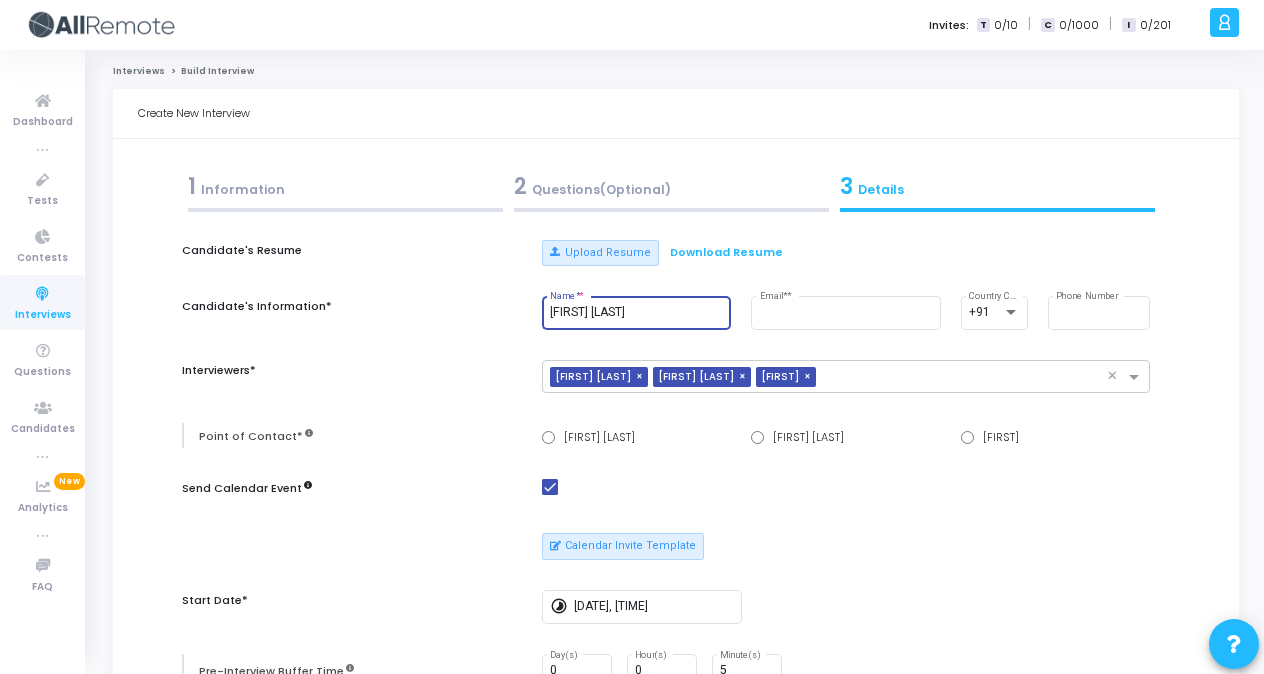 type on "[FIRST] [LAST]" 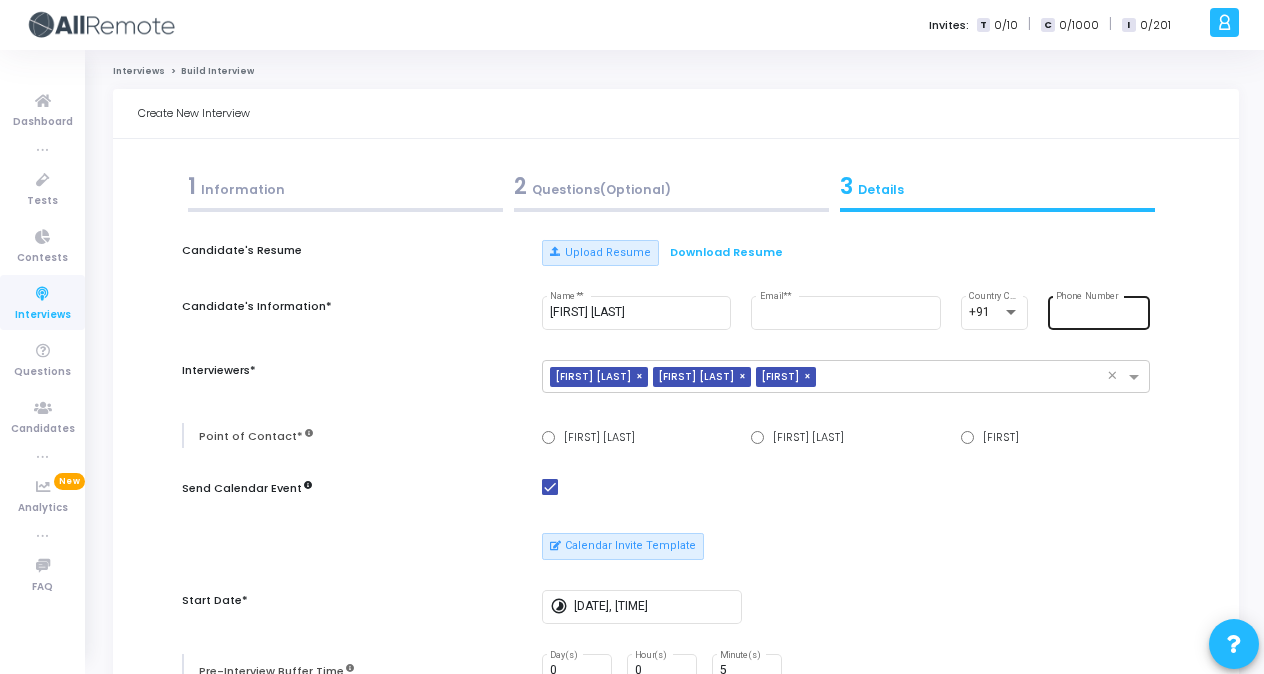 click on "Phone Number" at bounding box center [1099, 311] 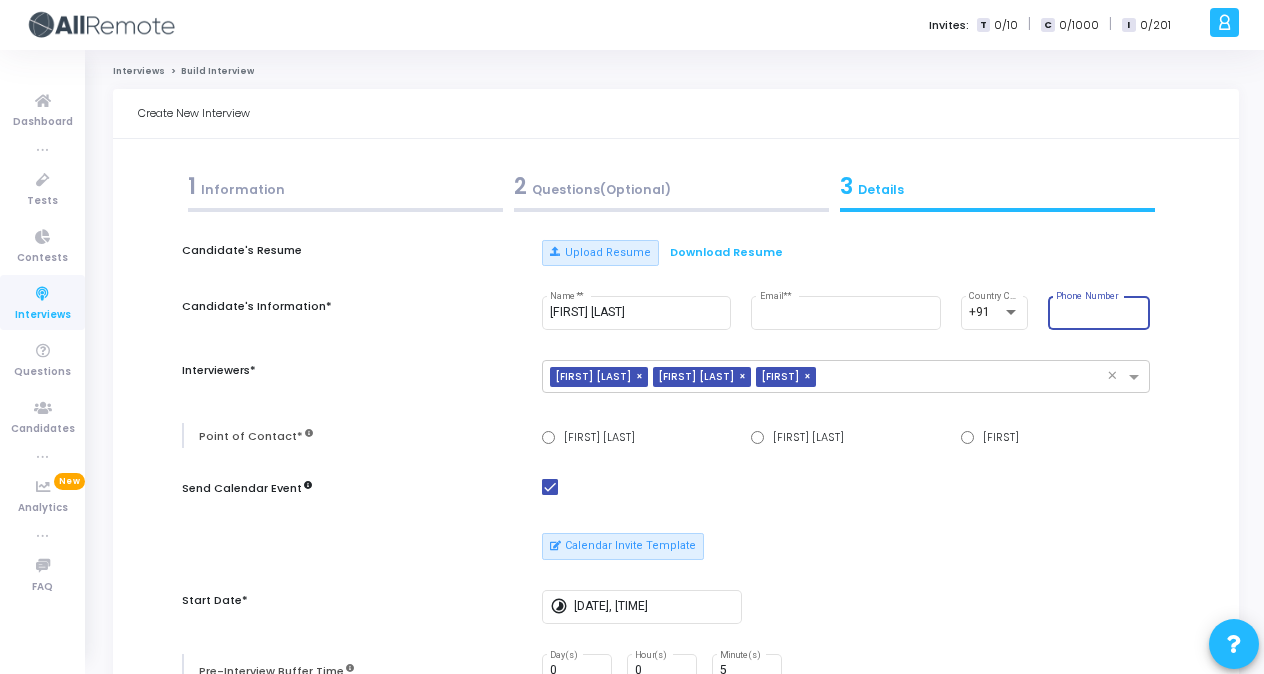 paste on "[PHONE]" 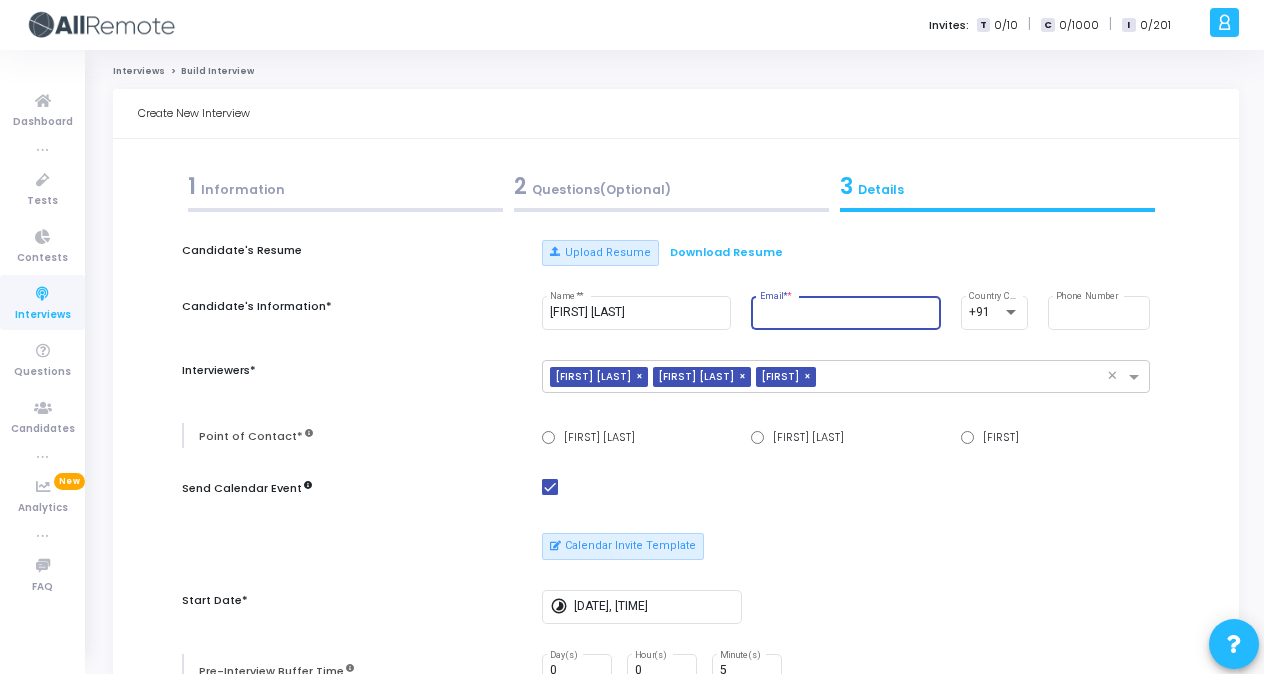 click on "Email*  *" at bounding box center (846, 313) 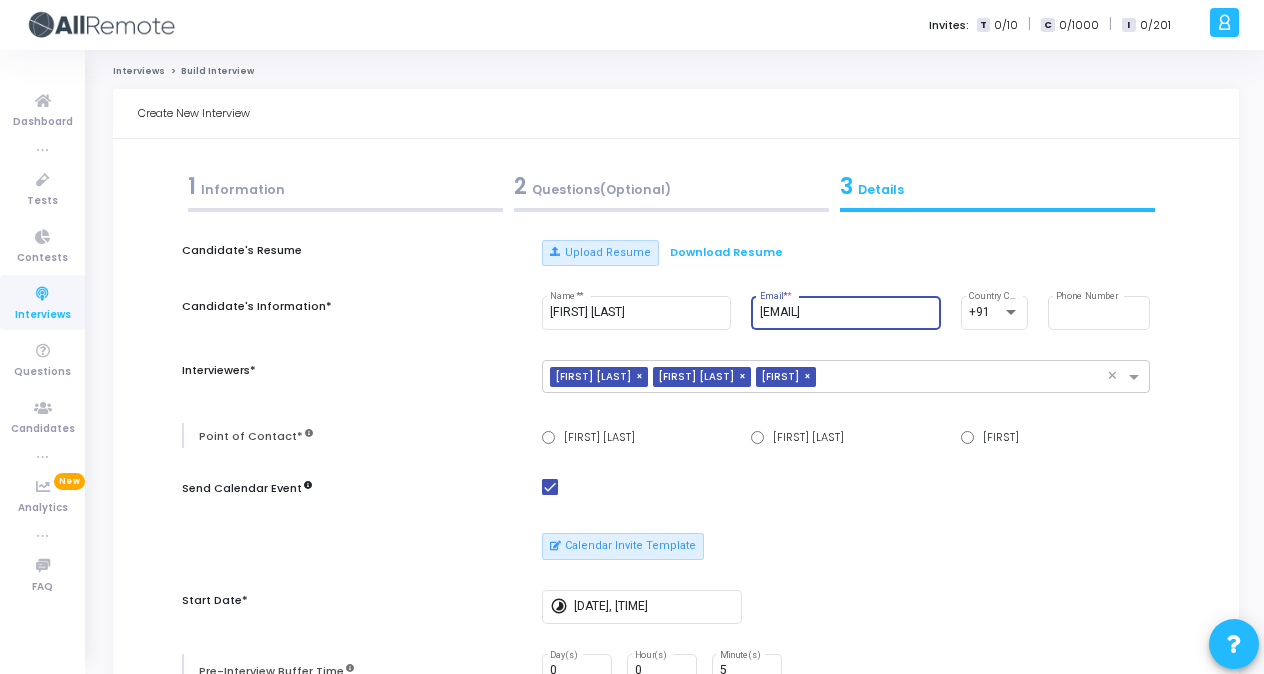 type on "[EMAIL]" 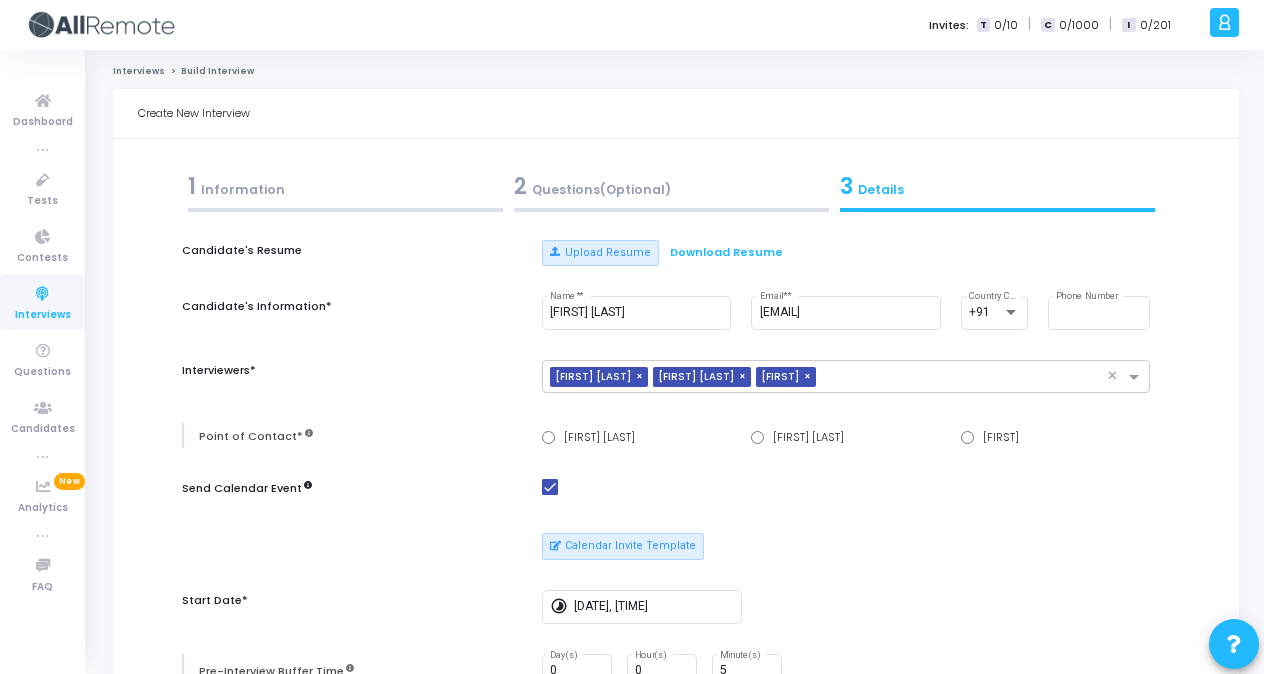 click on "Candidate's Resume   Upload Resume   Download Resume  Candidate's Information*  [FIRST] [LAST] Name*  * [EMAIL] Email*  * +91 Country Code [PHONE] Phone Number  Interviewers*  ×  [FIRST] [LAST]  ×  [FIRST] [LAST]  ×  [FIRST]  ×  Point of Contact*   [FIRST] [LAST]   [FIRST] [LAST]   [FIRST]   Send Calendar Event     Calendar Invite Template   Start Date*  timelapse [DATE], [TIME]  Pre-Interview Buffer Time  0 Day(s) 0 Hour(s) 5 Minute(s)  Duration*  0 Day(s) 1 Hour(s) 0 Minute(s)    Disable Duration   Scoring Metrics    Add your own metric   Interview Email Template   Total Years of Experience*  × 2-5 years ×  Client Name*  × Skuad ×  Tech Stack*  × QA ×  Enable Chat     Enable Webcam     Is Mandatory     Enable Recording     Is Mandatory     Enable integrity signals for interviewers     Enable advanced auto-completion     This is a premium feature. To enable this feature for your account, contact support@example.com" at bounding box center (676, 855) 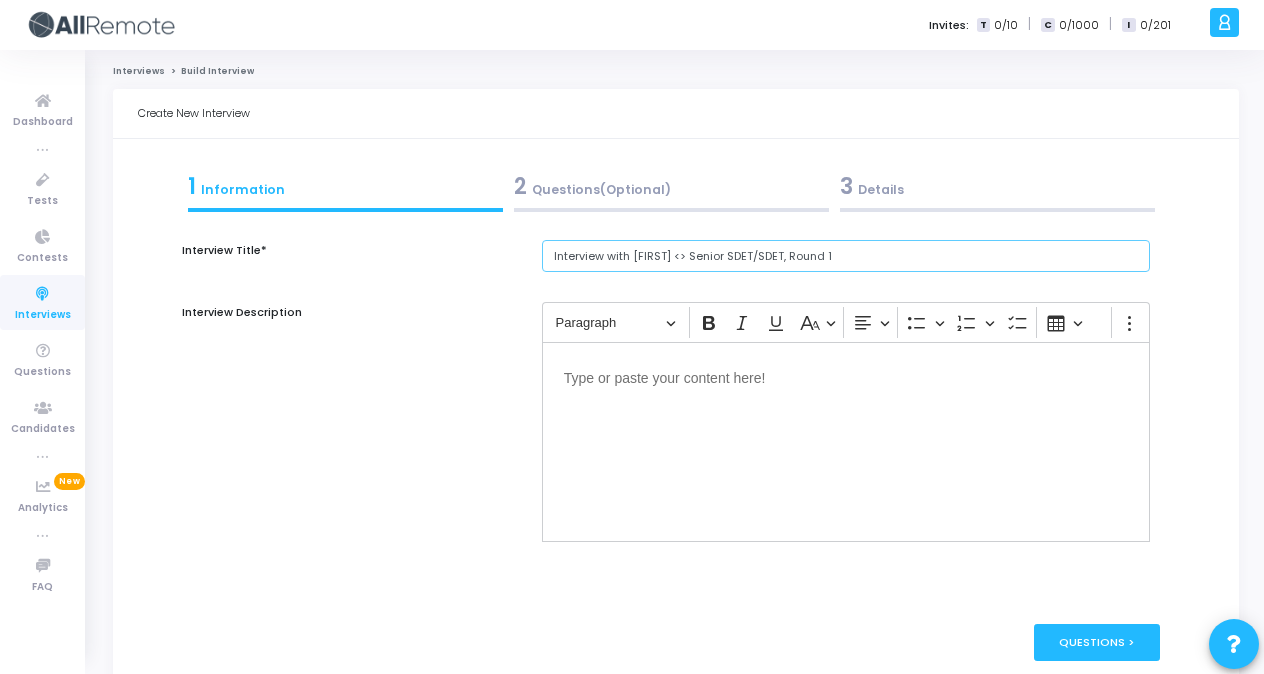 click on "Interview with [FIRST] <> Senior SDET/SDET, Round 1" at bounding box center (846, 256) 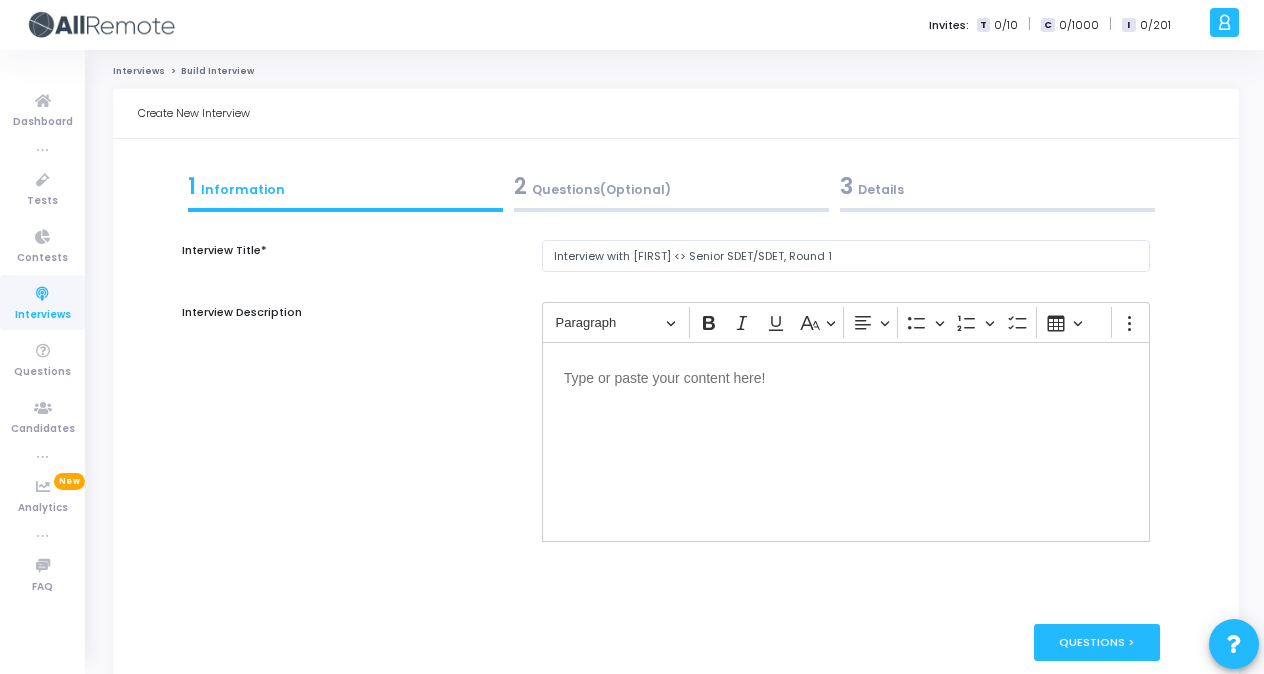 click on "2  Questions(Optional)" at bounding box center (671, 186) 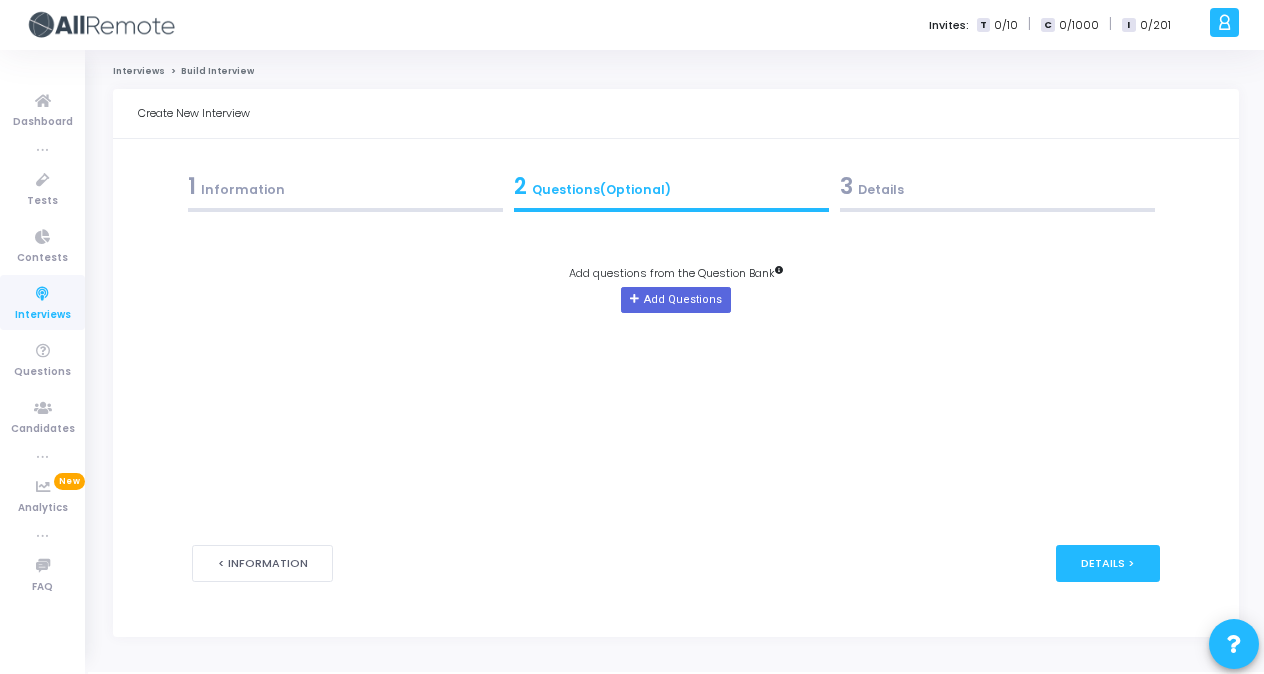 click on "3  Details" at bounding box center (997, 186) 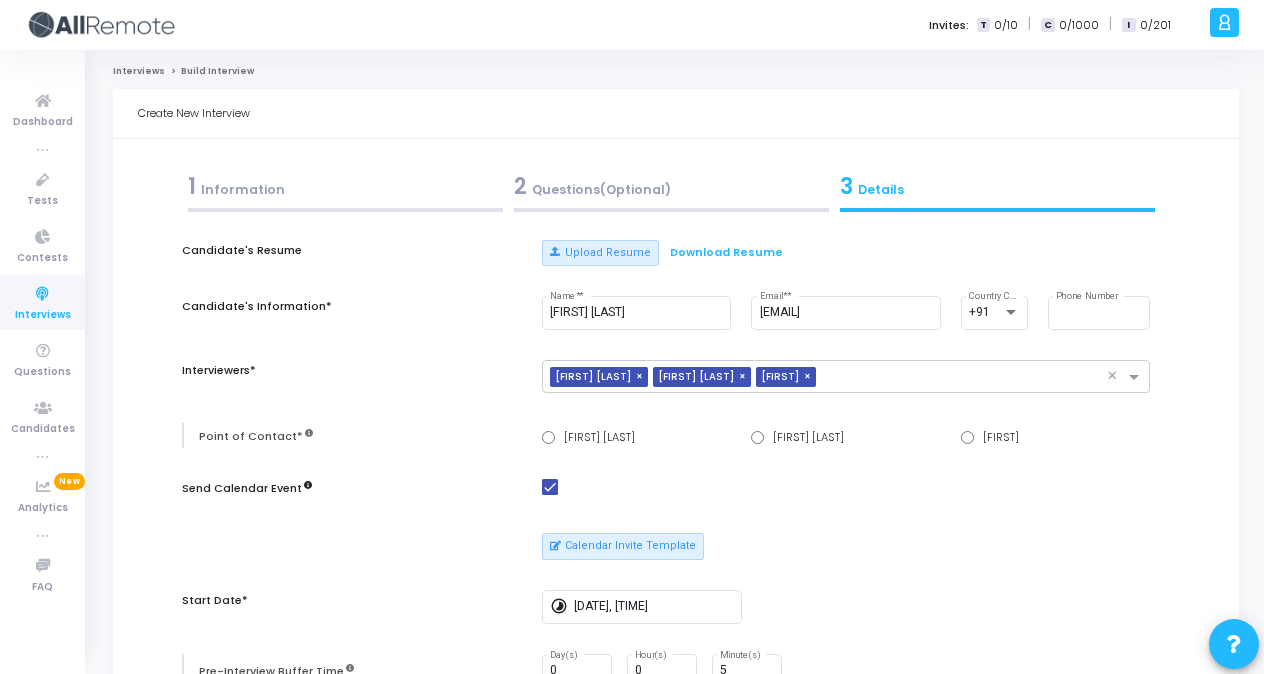 click on "1  Information" at bounding box center (345, 186) 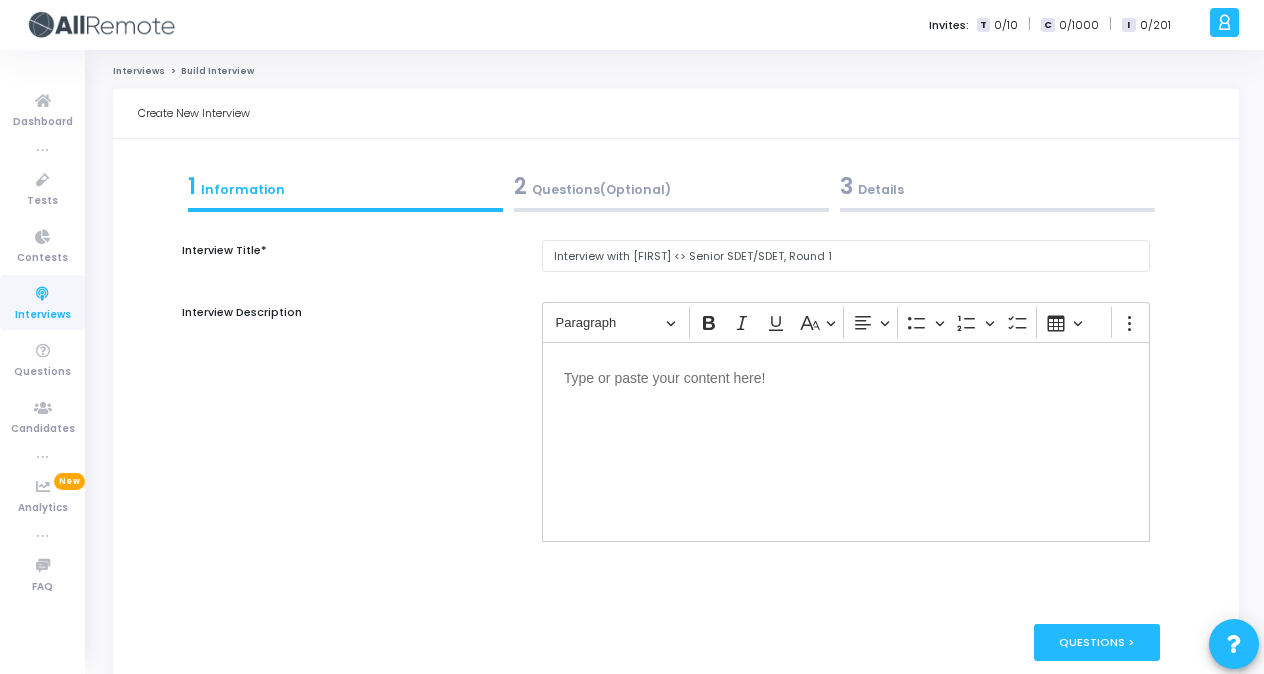 click on "2  Questions(Optional)" at bounding box center [671, 186] 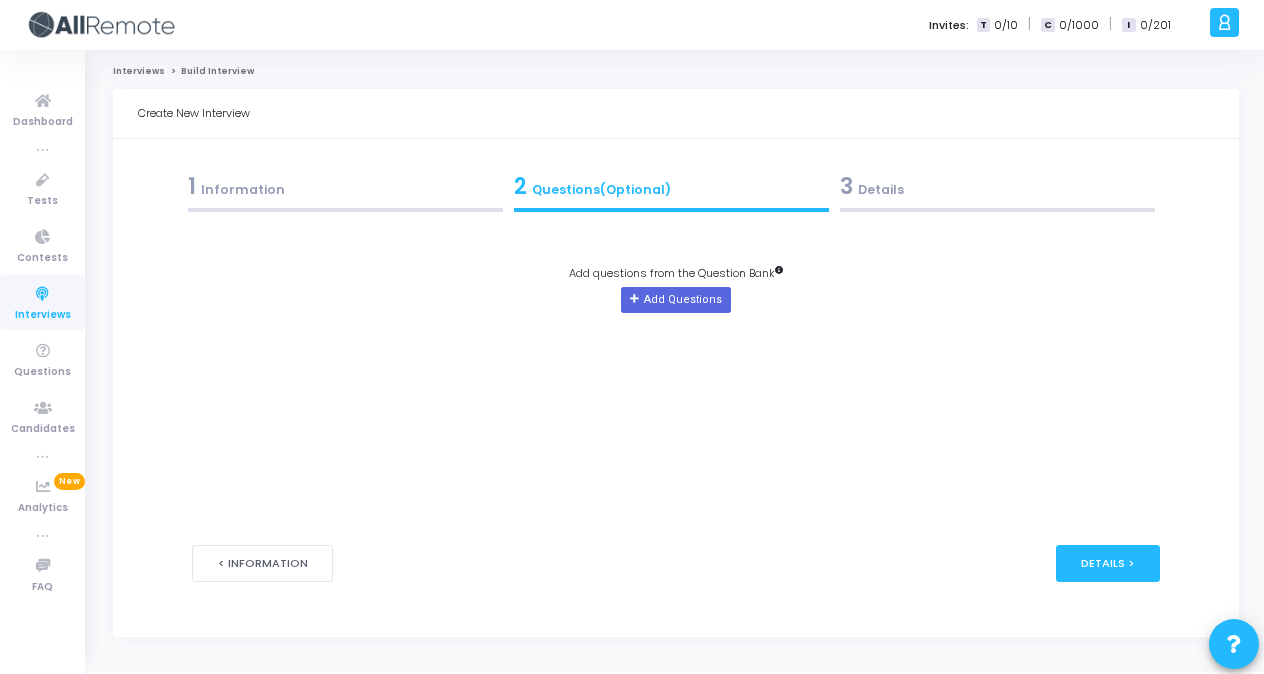 click on "3  Details" at bounding box center [997, 186] 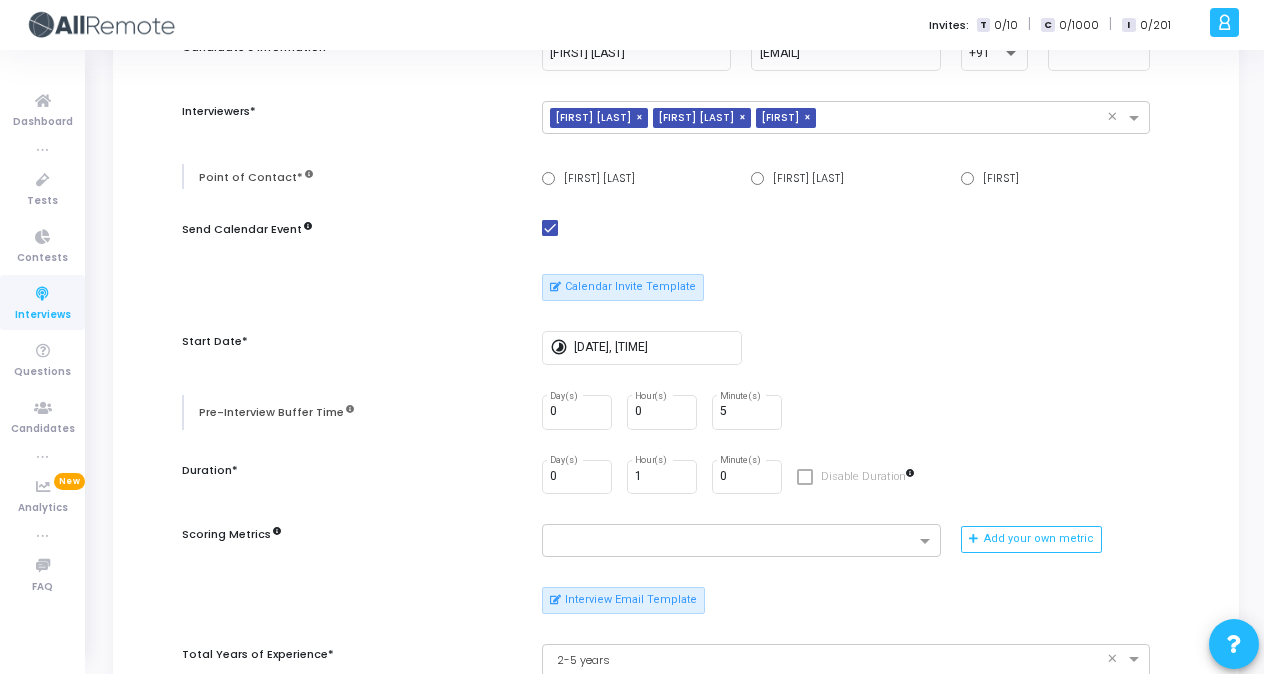 scroll, scrollTop: 260, scrollLeft: 0, axis: vertical 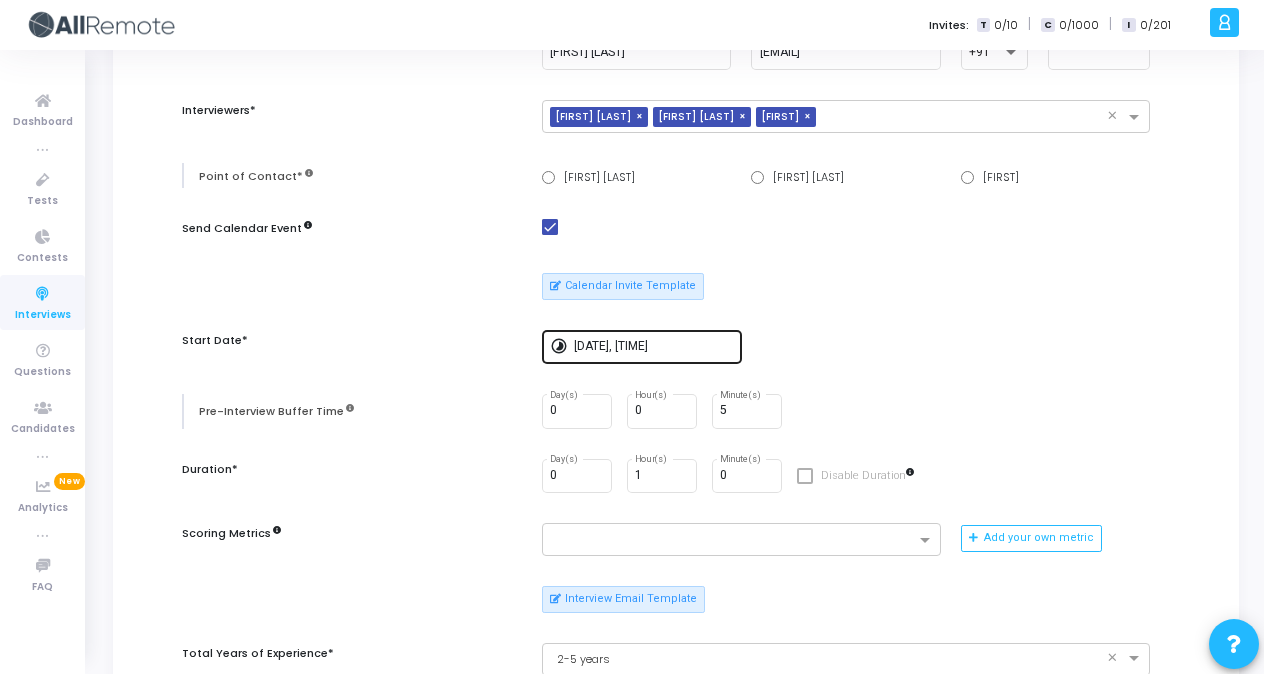 click on "[DATE], [TIME]" at bounding box center (654, 345) 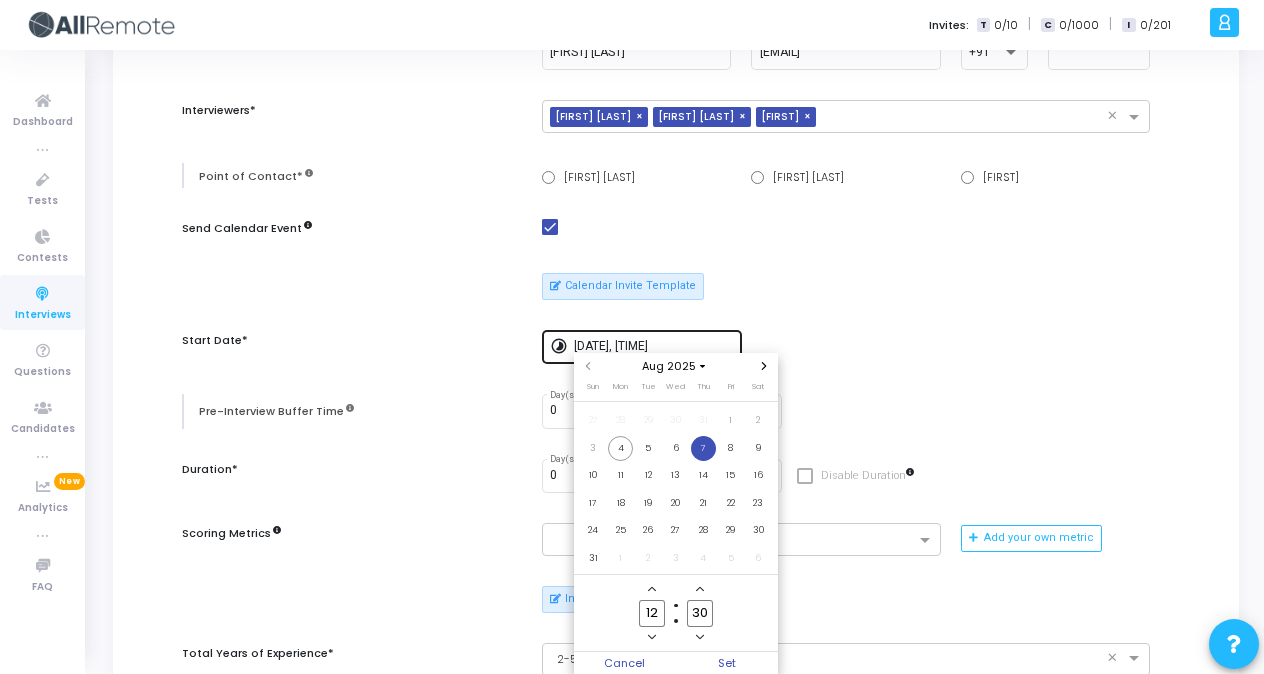 scroll, scrollTop: 0, scrollLeft: 0, axis: both 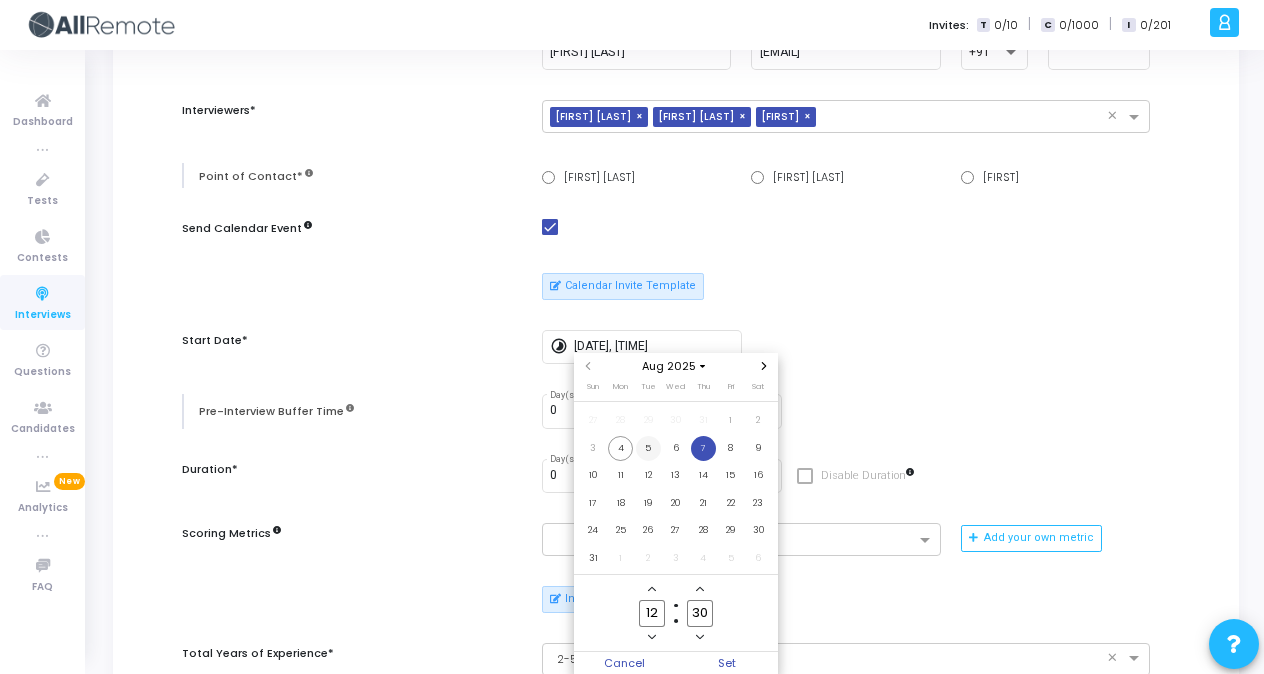 click on "5" at bounding box center (648, 448) 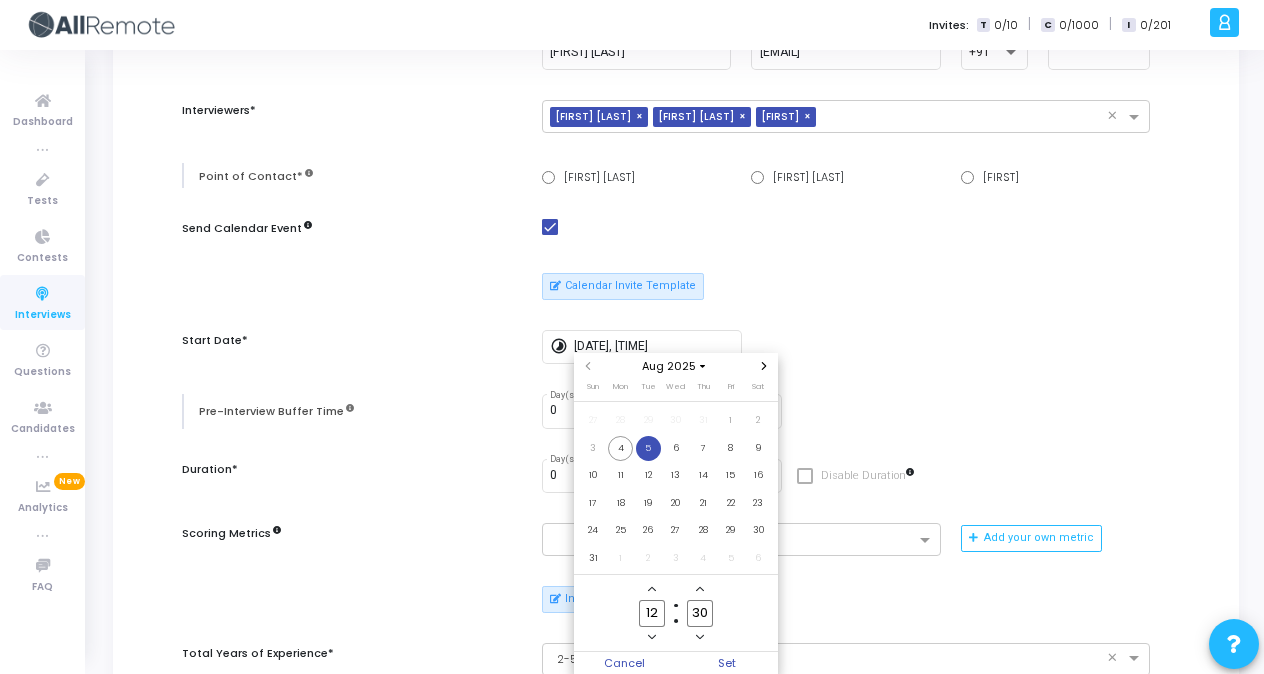 click 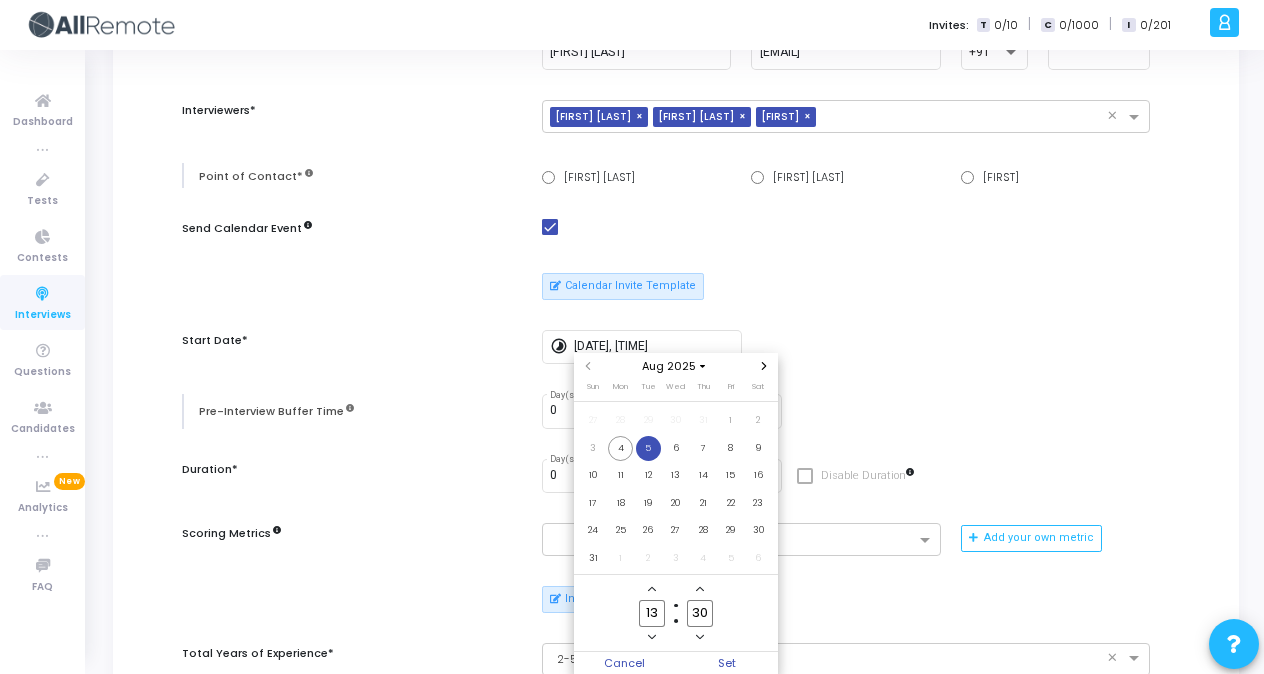 click 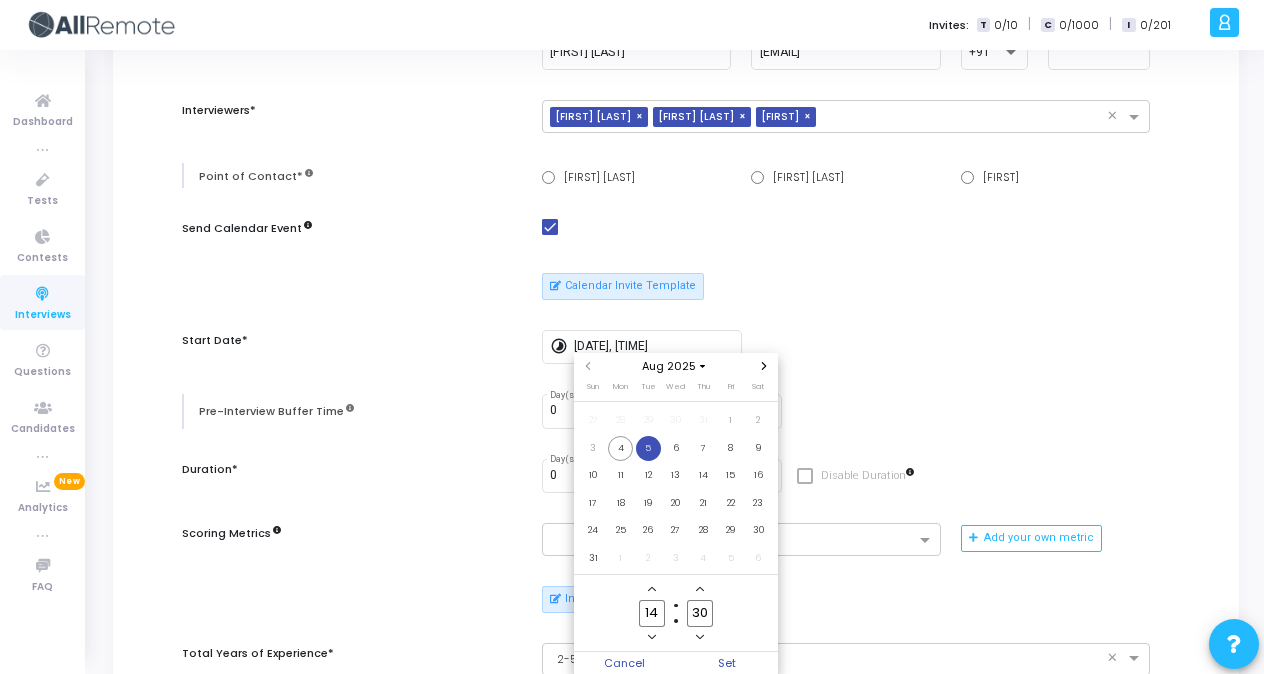 click 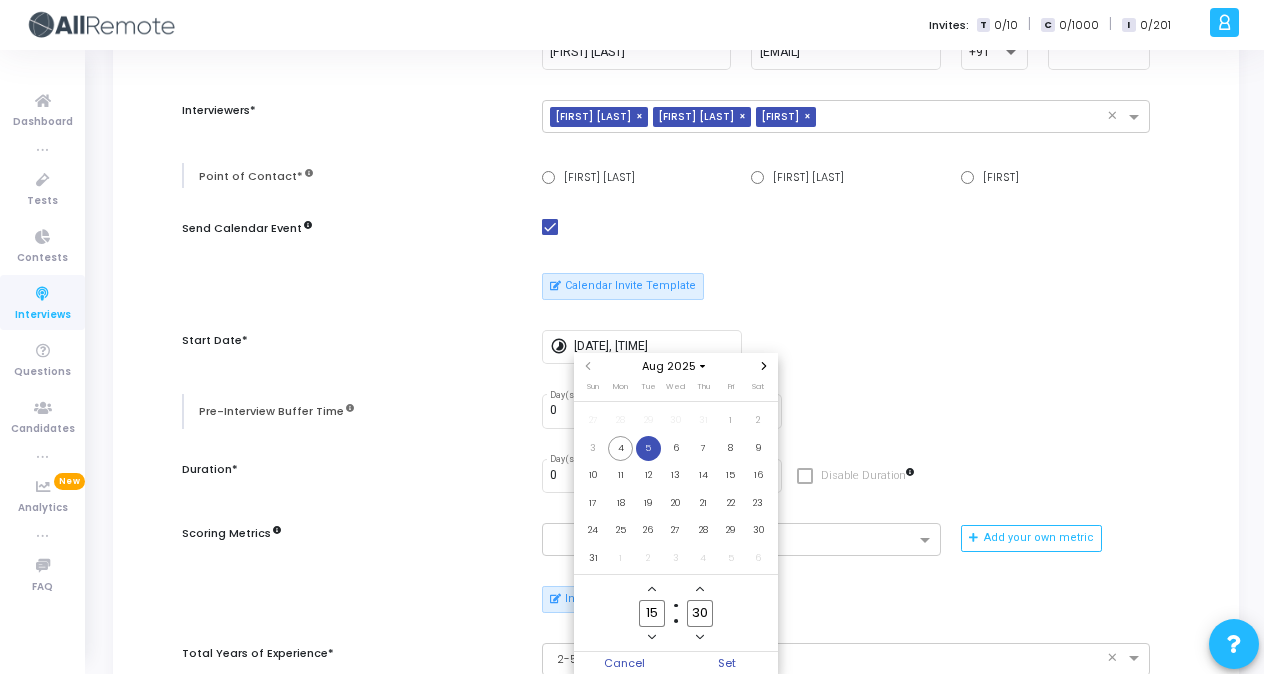 click 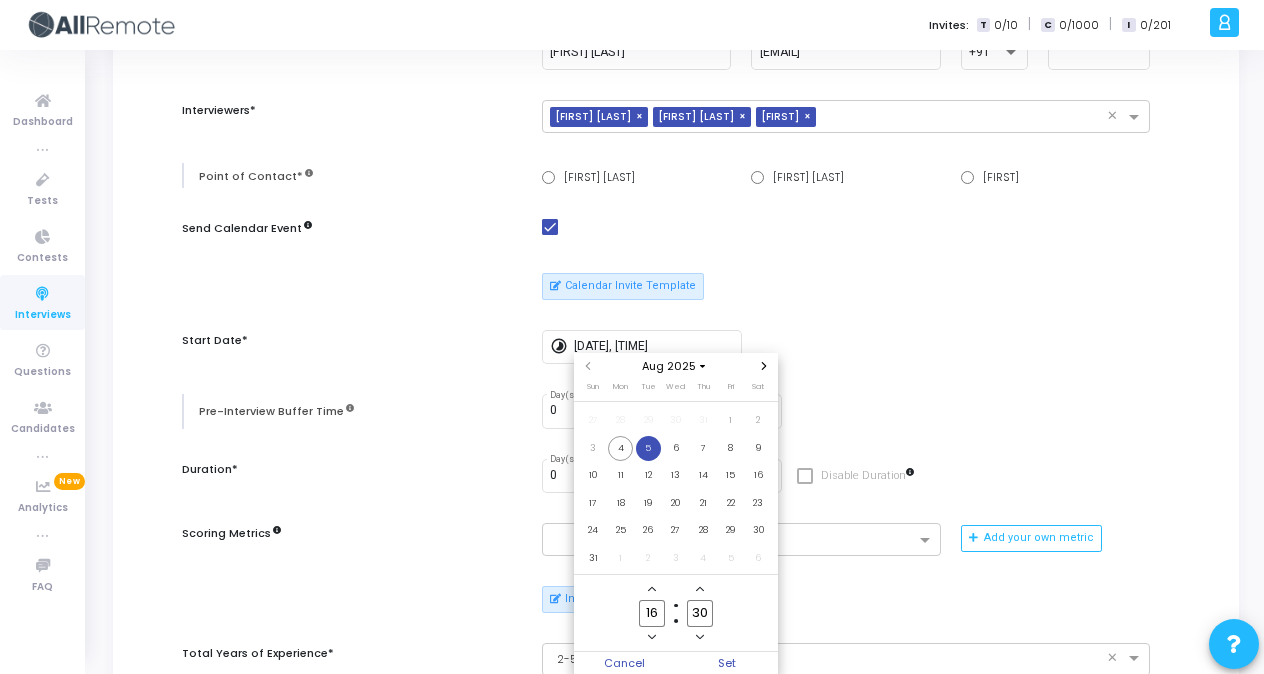 click 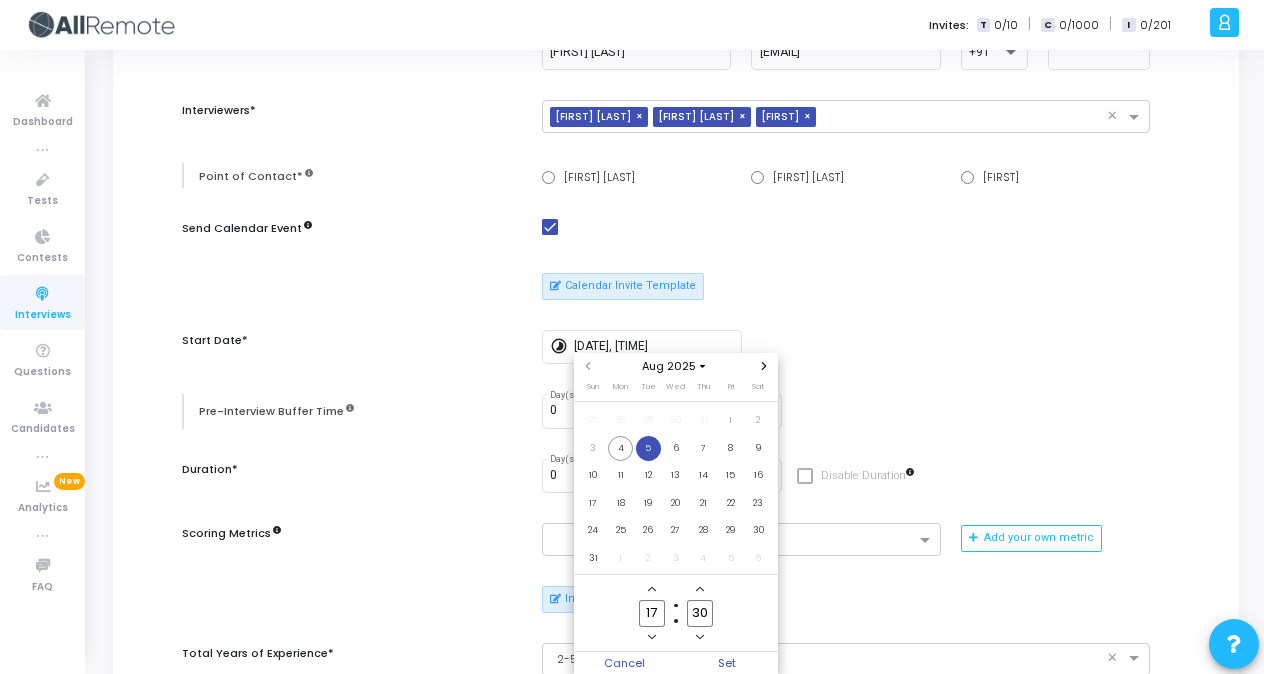 click 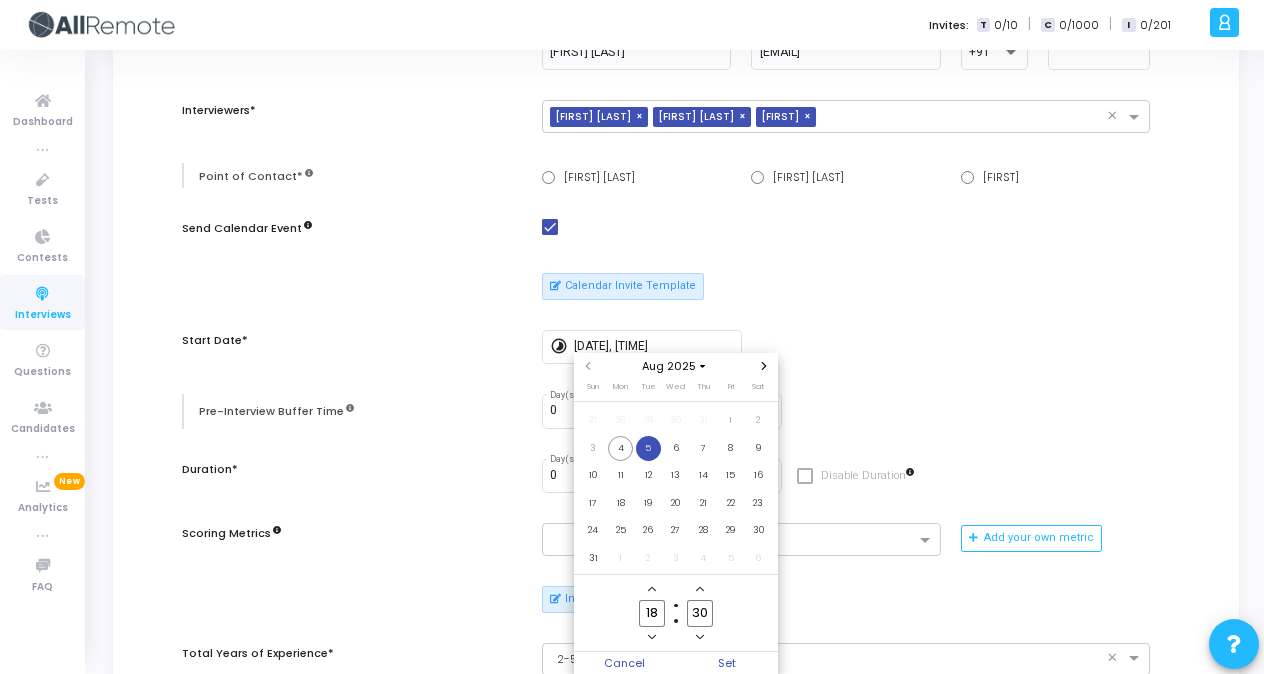 click 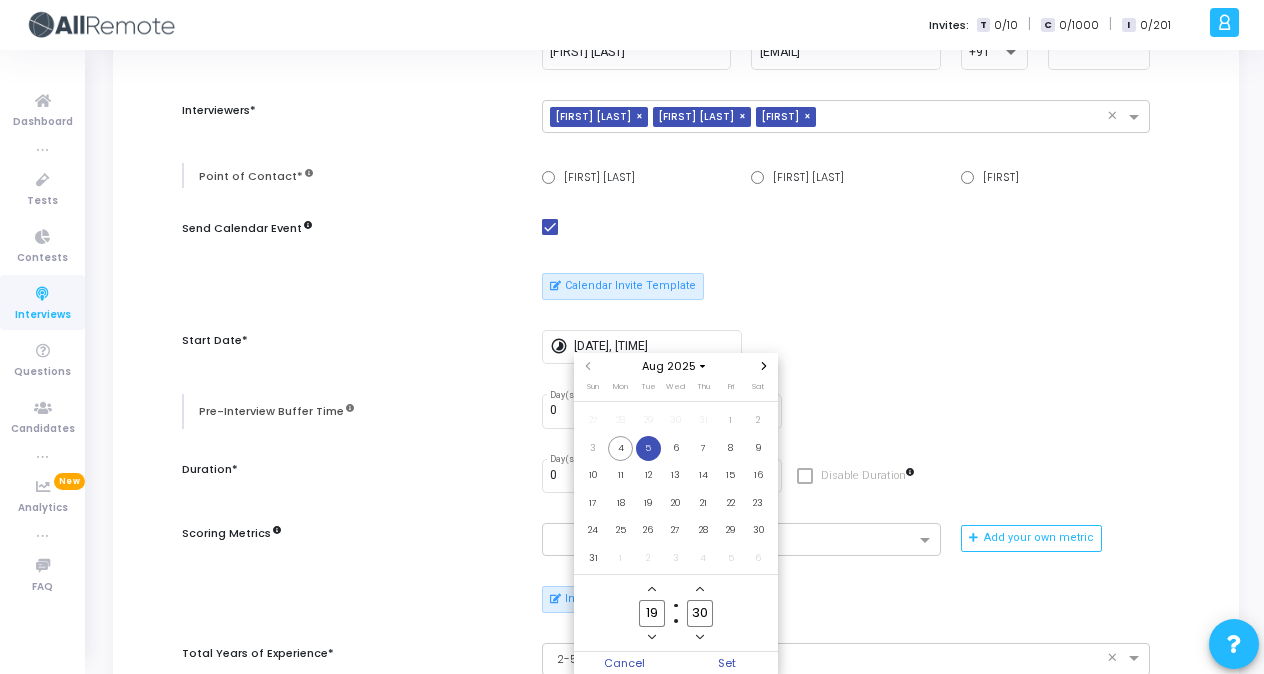 click on "30" 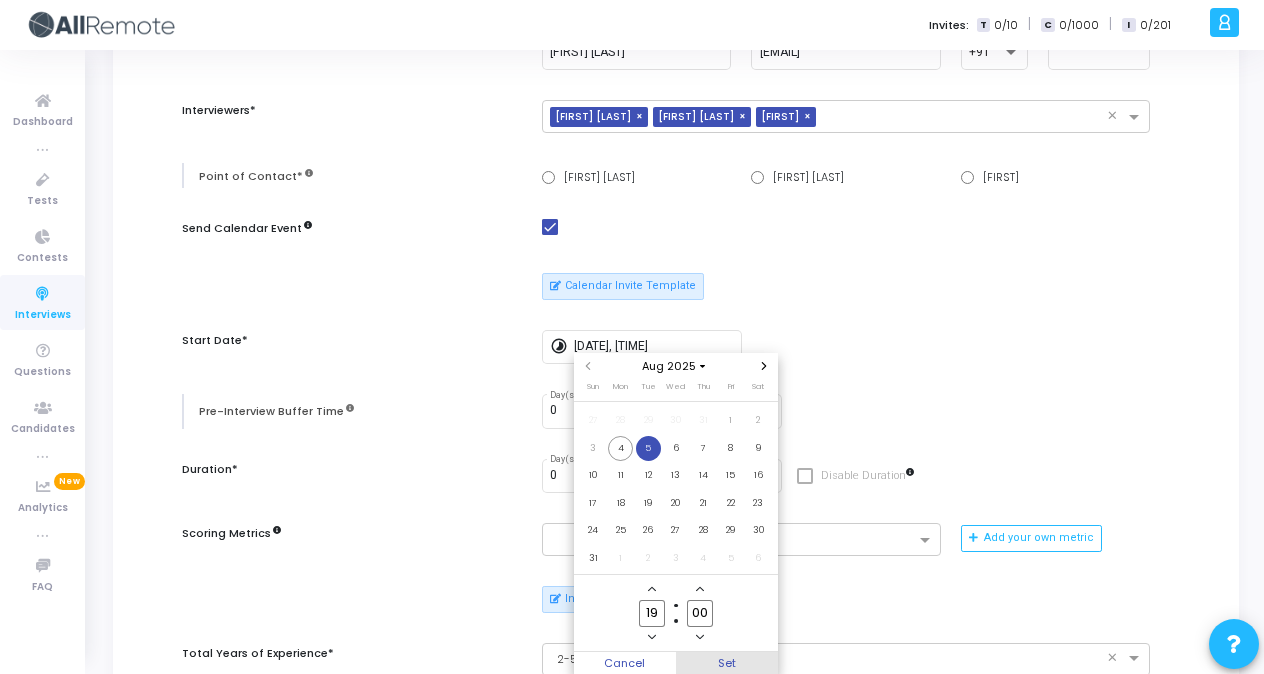 type on "00" 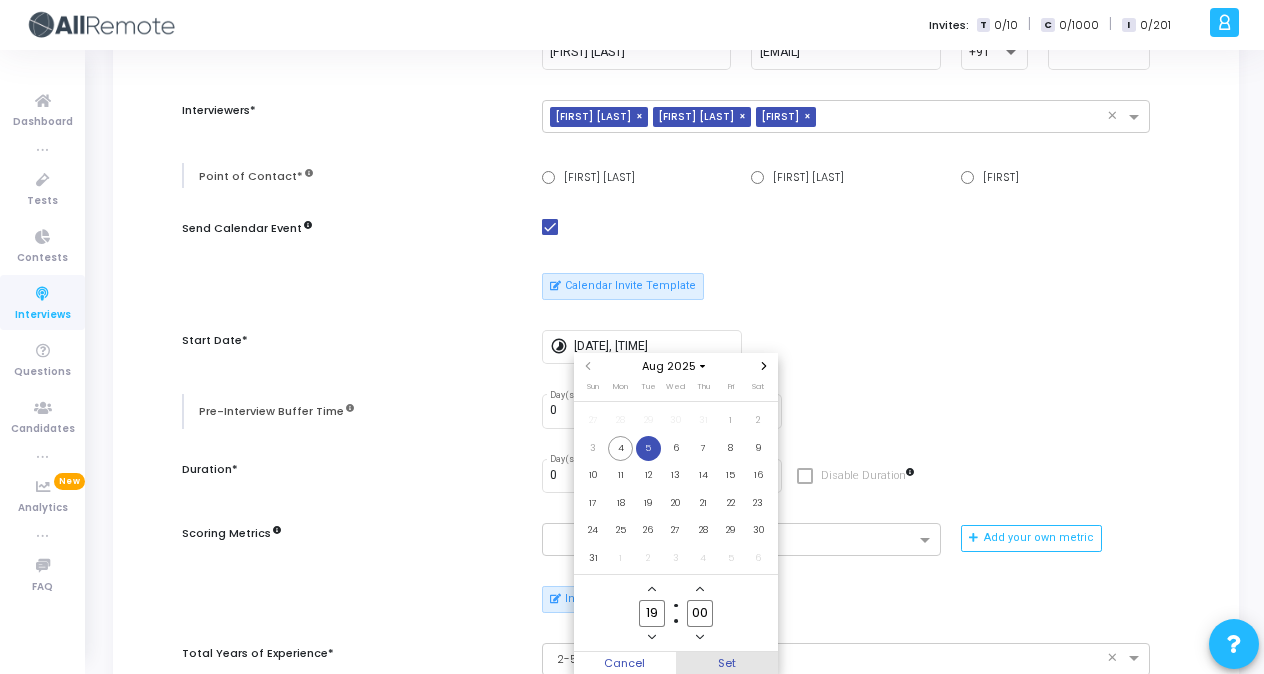 click on "Set" at bounding box center (727, 663) 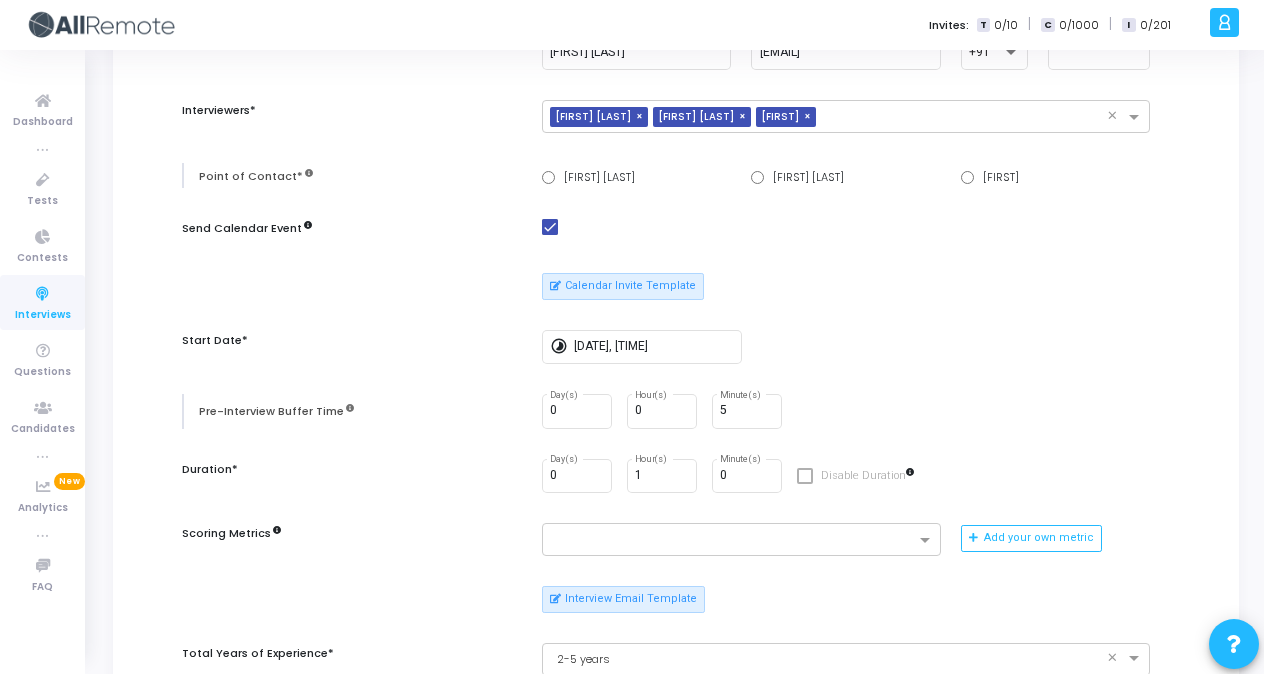 click on "Candidate's Resume   Upload Resume   Download Resume  Candidate's Information*  [FIRST] [LAST] Name*  * [EMAIL] Email*  * +91 Country Code [PHONE] Phone Number  Interviewers*  ×  [FIRST] [LAST]  ×  [FIRST] [LAST]  ×  [FIRST]  ×  Point of Contact*   [FIRST] [LAST]   [FIRST] [LAST]   [FIRST]   Send Calendar Event     Calendar Invite Template   Start Date*  timelapse [DATE], [TIME]  Pre-Interview Buffer Time  0 Day(s) 0 Hour(s) 5 Minute(s)  Duration*  0 Day(s) 1 Hour(s) 0 Minute(s)    Disable Duration   Scoring Metrics    Add your own metric   Interview Email Template   Total Years of Experience*  × 2-5 years ×  Client Name*  × Skuad ×  Tech Stack*  × QA ×  Enable Chat     Enable Webcam     Is Mandatory     Enable Recording     Is Mandatory     Enable integrity signals for interviewers     Enable advanced auto-completion     This is a premium feature. To enable this feature for your account, contact support@example.com" at bounding box center (676, 595) 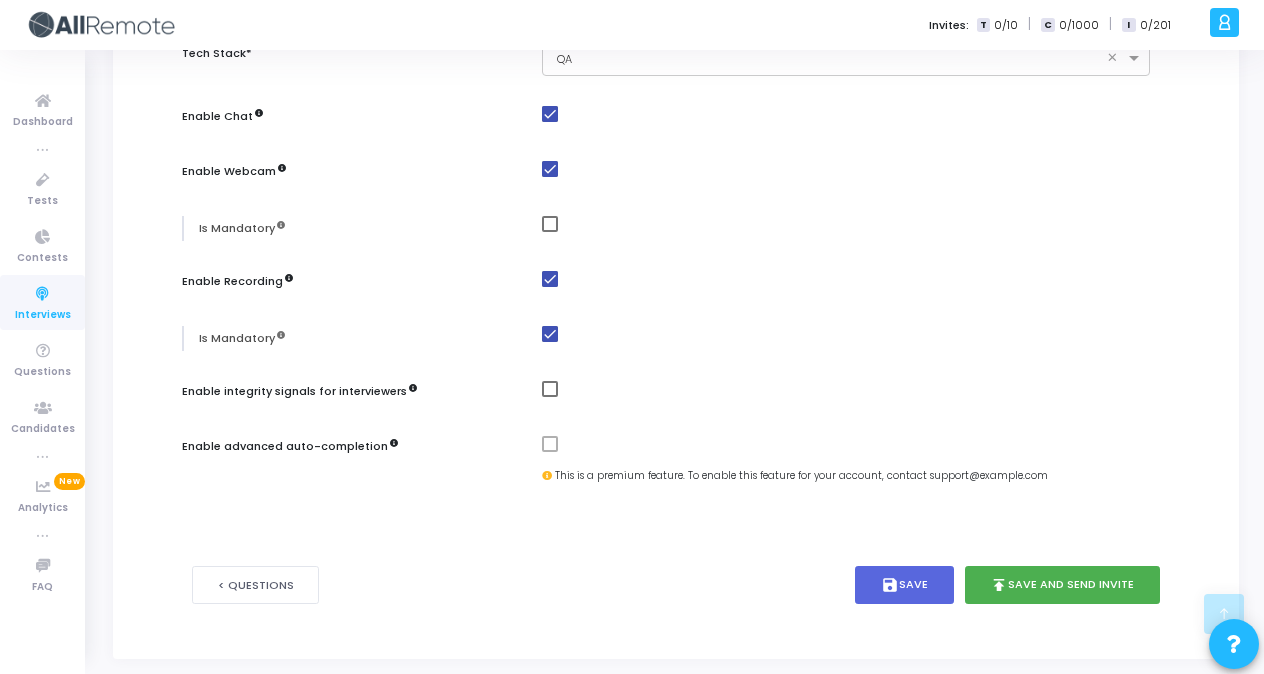 scroll, scrollTop: 1041, scrollLeft: 0, axis: vertical 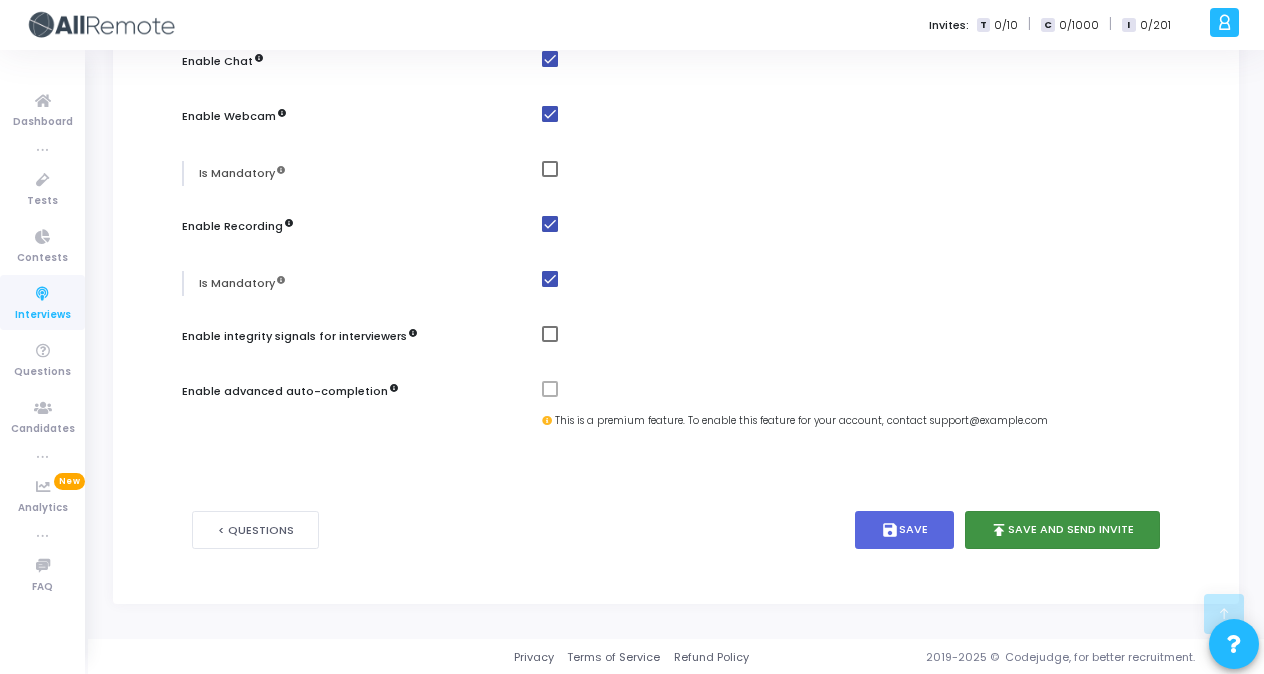 click on "publish  Save and Send Invite" at bounding box center [1063, 530] 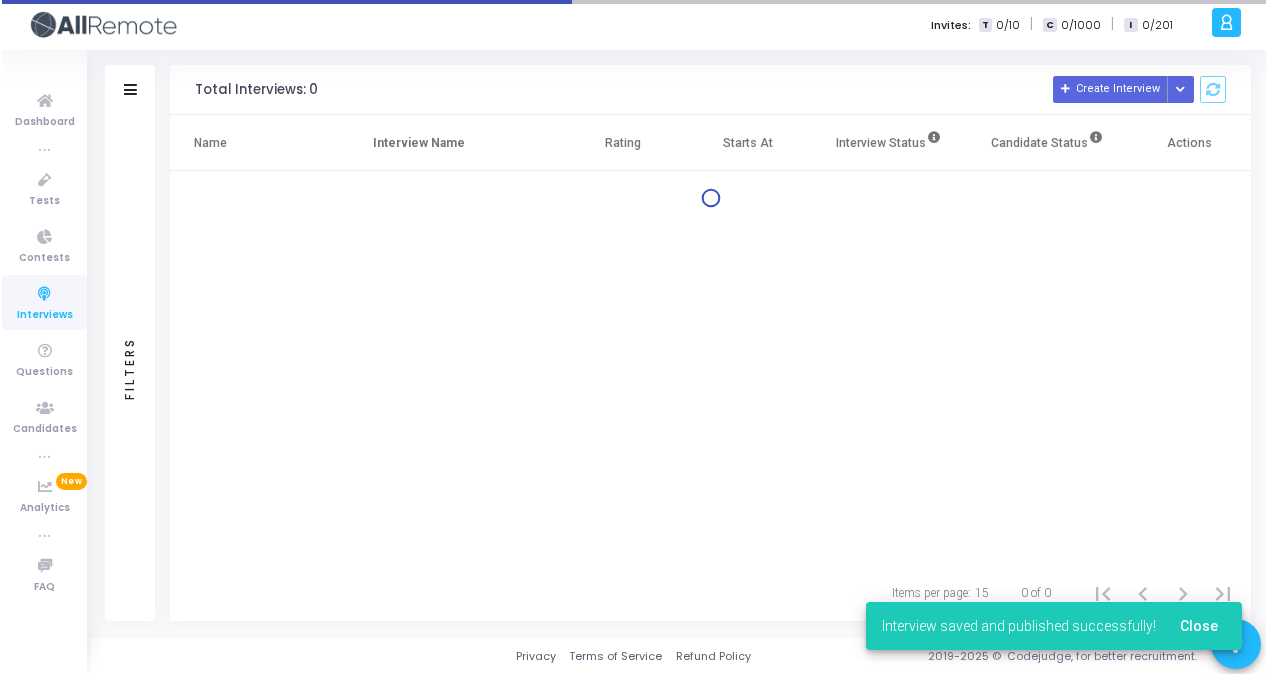 scroll, scrollTop: 0, scrollLeft: 0, axis: both 